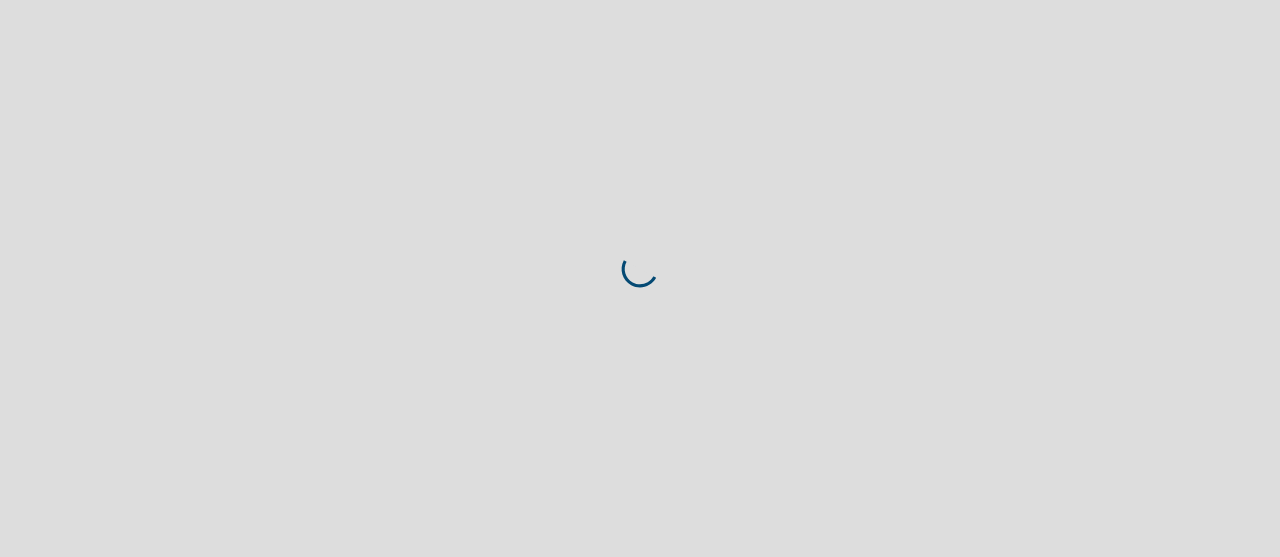 scroll, scrollTop: 0, scrollLeft: 0, axis: both 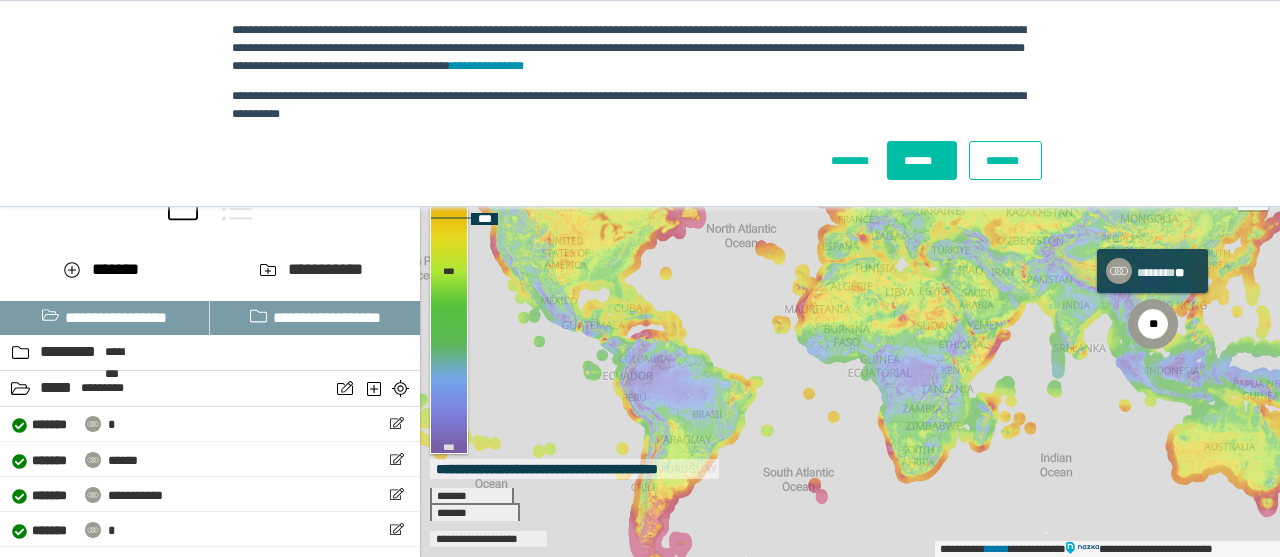 click 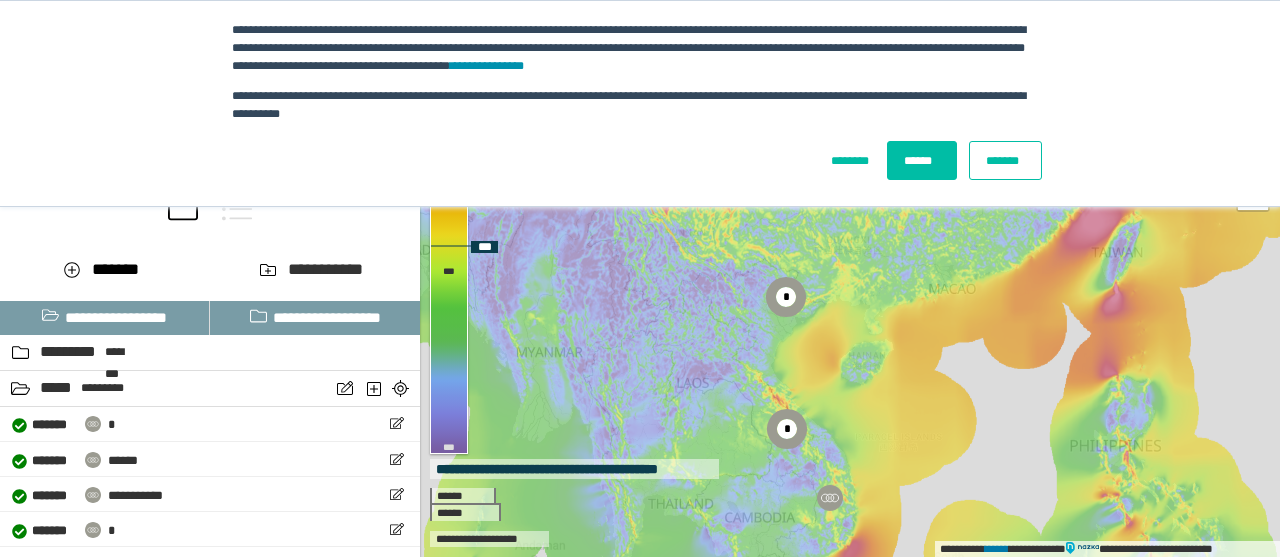 drag, startPoint x: 911, startPoint y: 336, endPoint x: 865, endPoint y: 469, distance: 140.73024 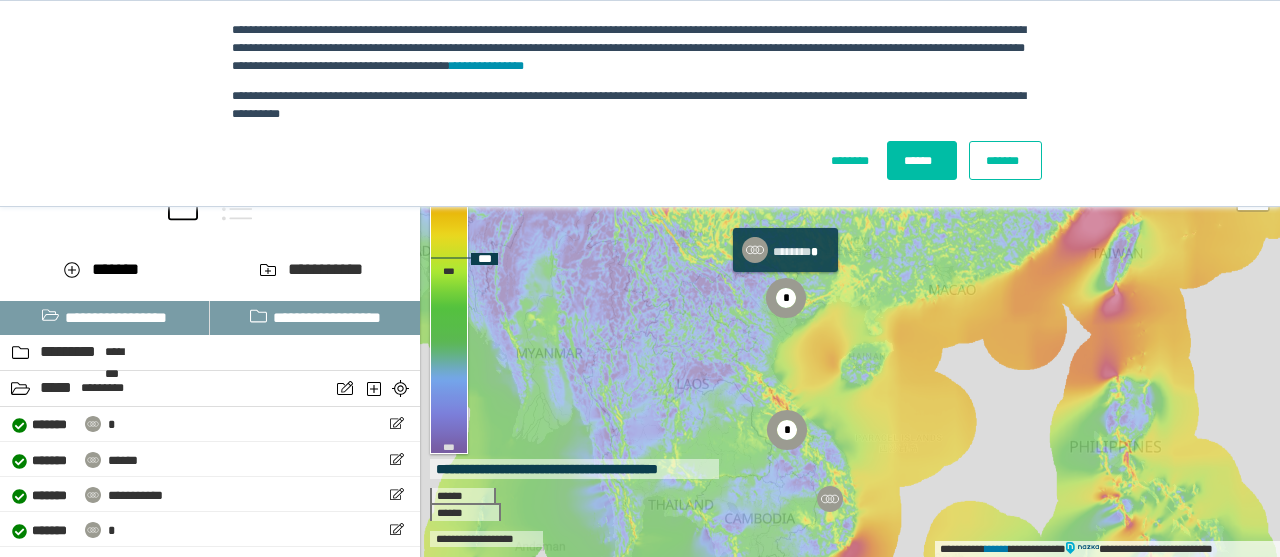 click 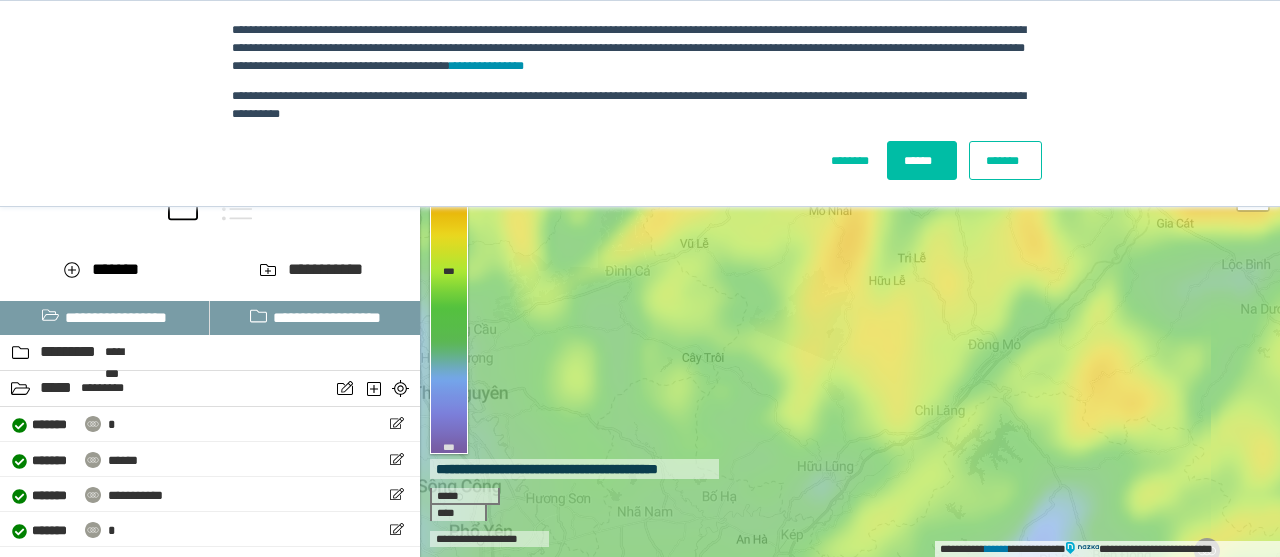 click on "******" at bounding box center (922, 160) 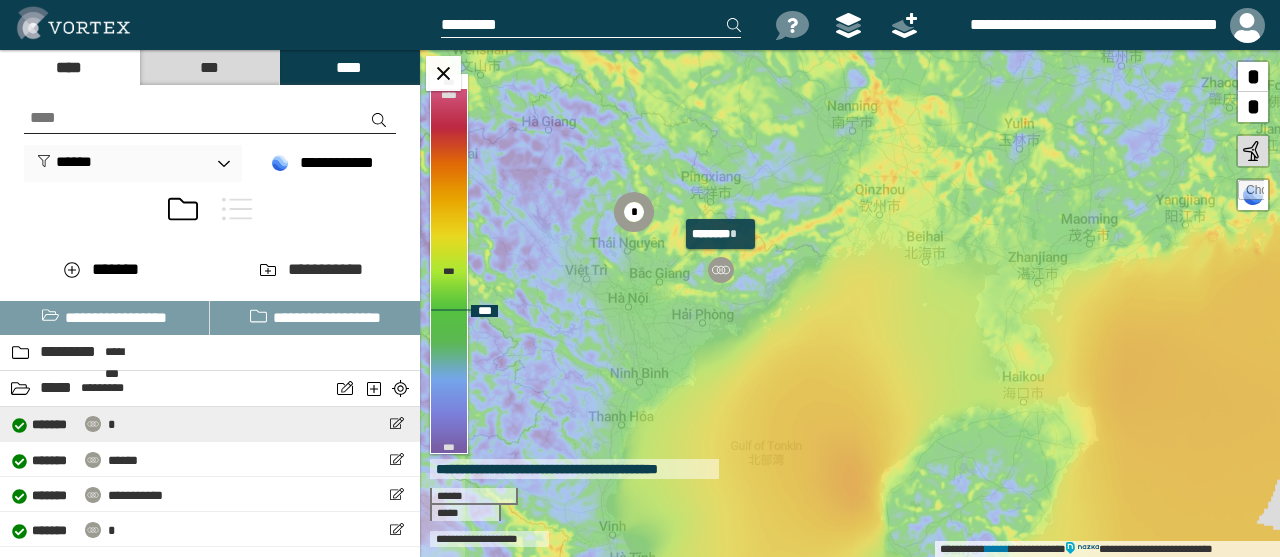 click at bounding box center (721, 270) 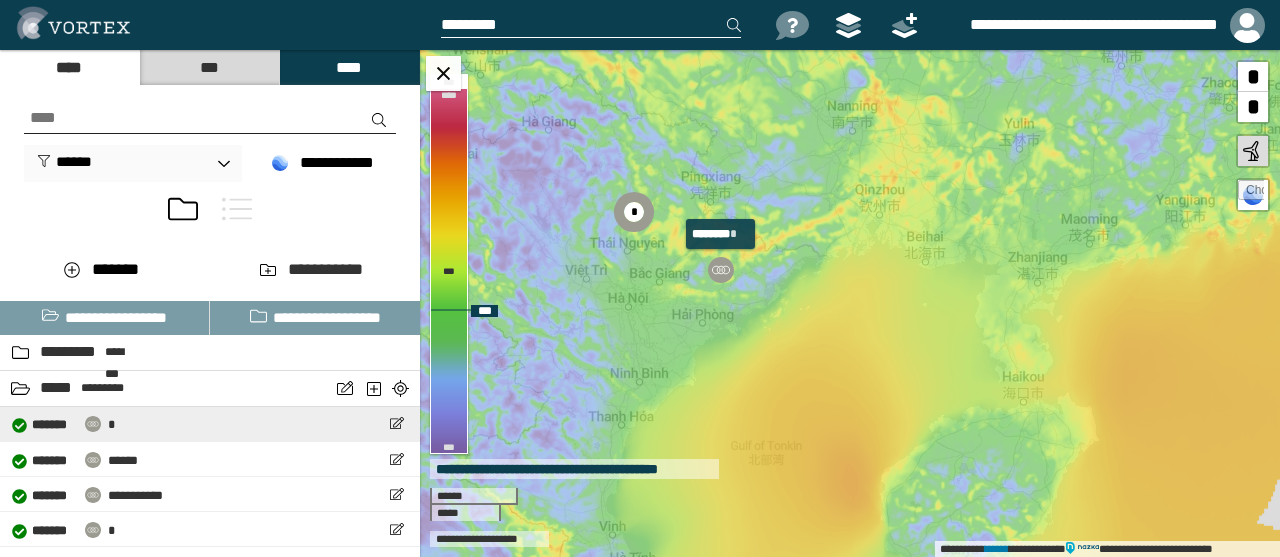 select on "*****" 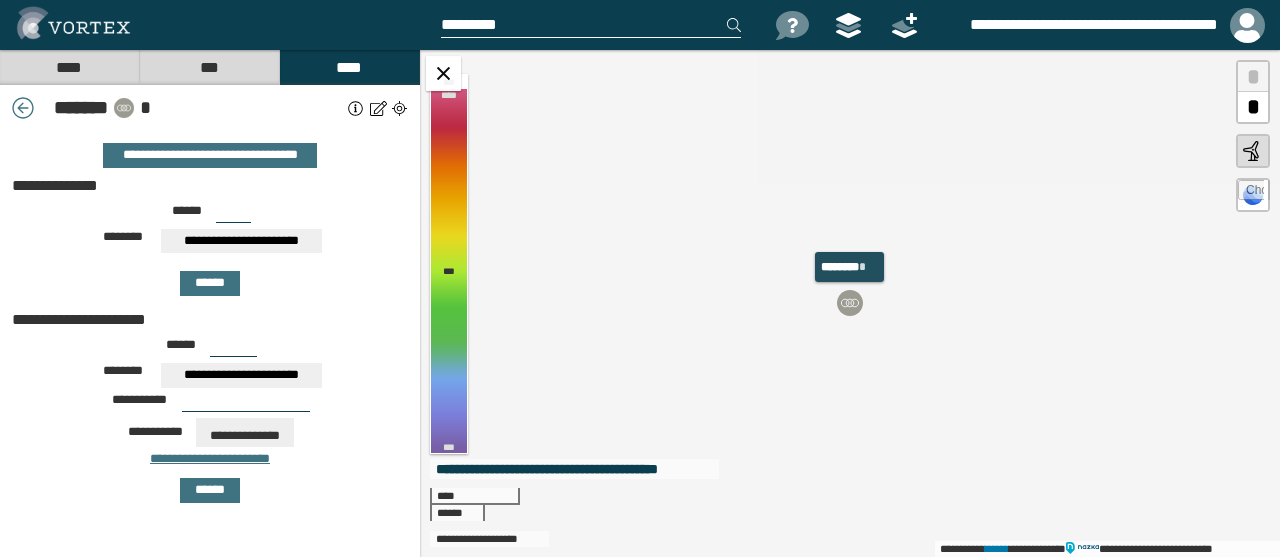 click at bounding box center (850, 303) 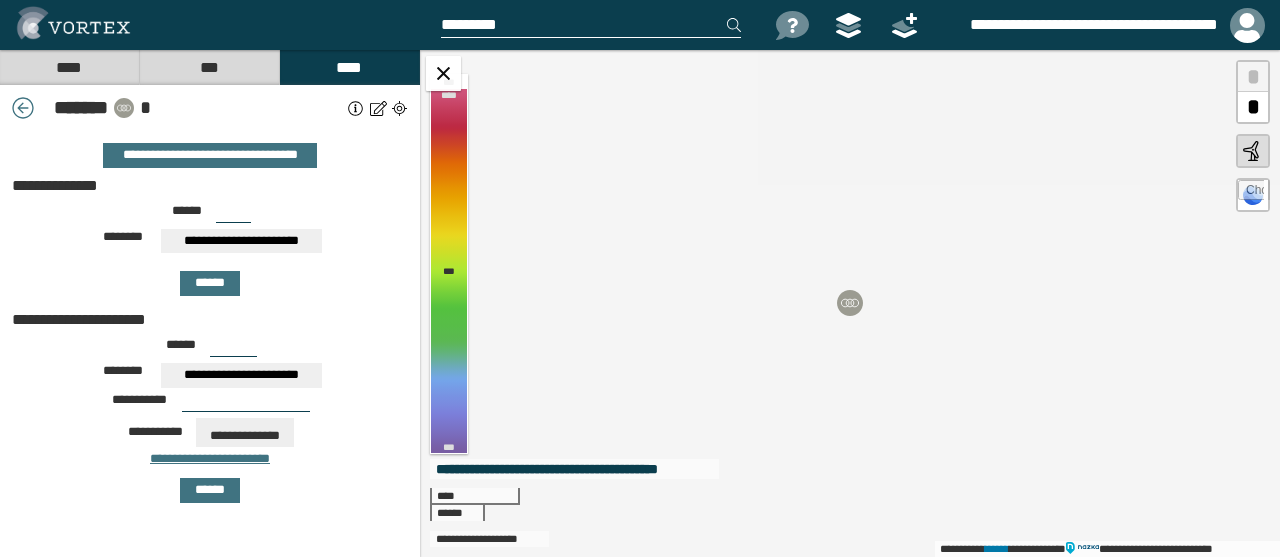 click on "*" at bounding box center [241, 108] 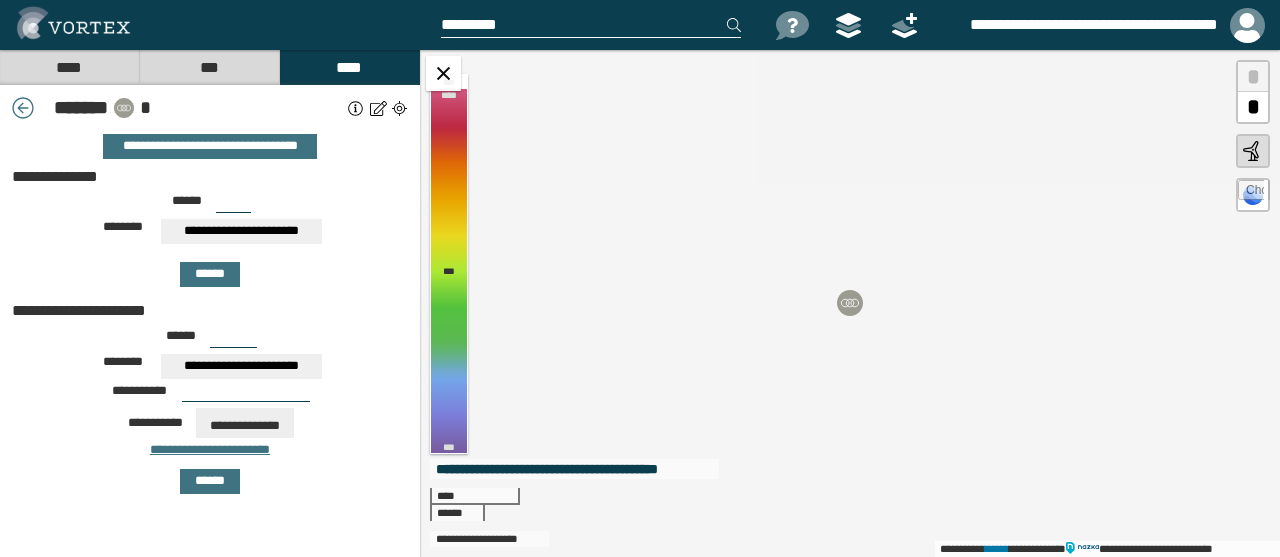 scroll, scrollTop: 0, scrollLeft: 0, axis: both 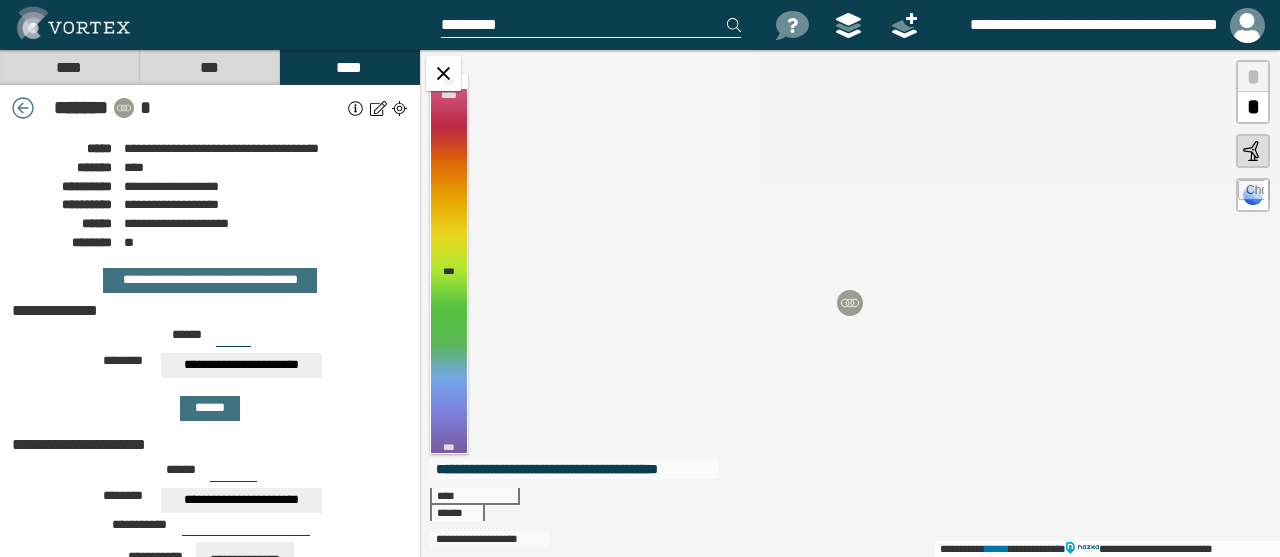 click on "****" at bounding box center [69, 67] 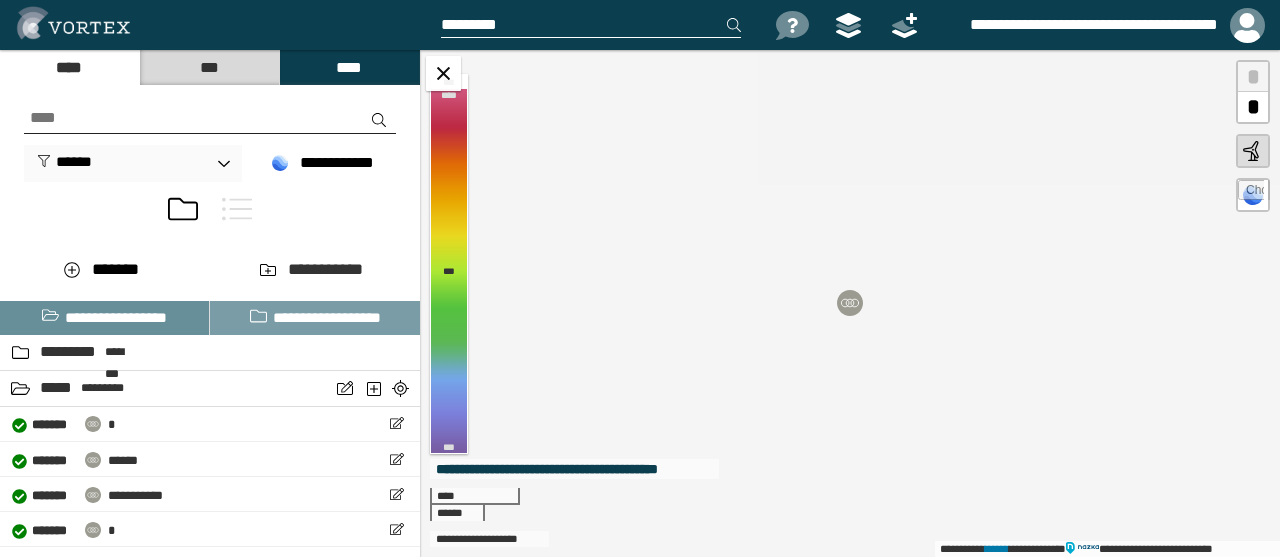 scroll, scrollTop: 165, scrollLeft: 0, axis: vertical 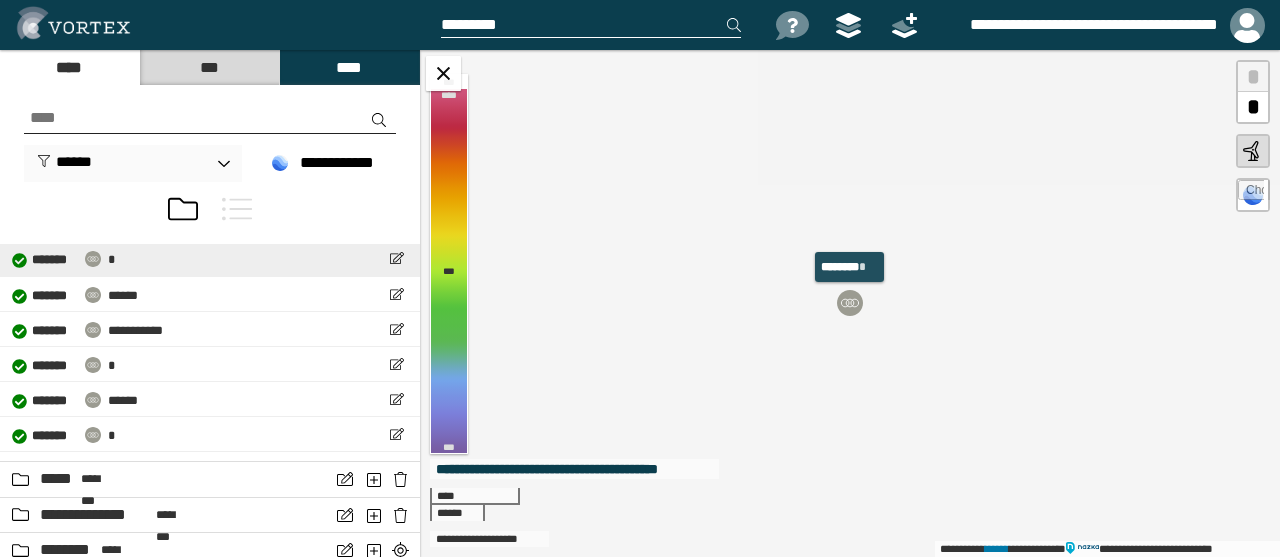 click on "**********" at bounding box center (64, 258) 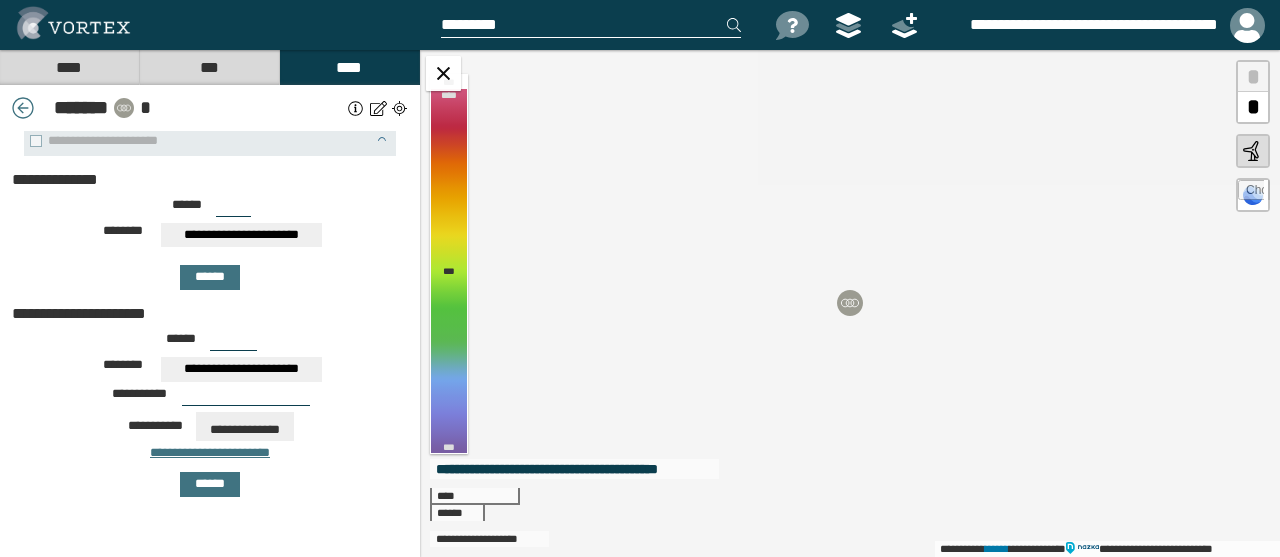 scroll, scrollTop: 0, scrollLeft: 0, axis: both 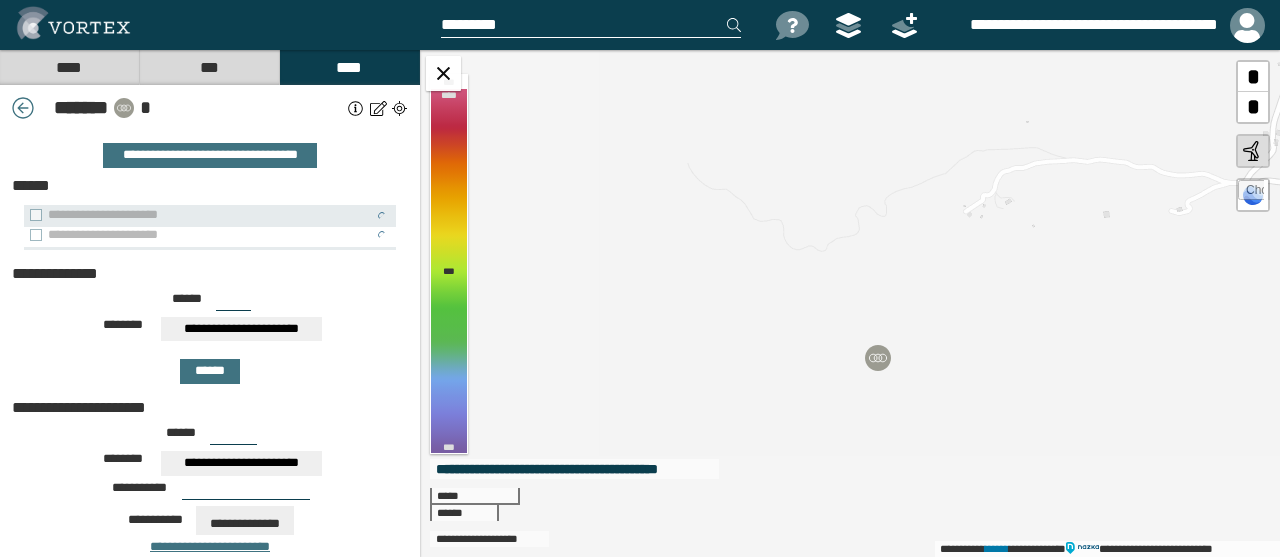 click on "**********" at bounding box center [199, 235] 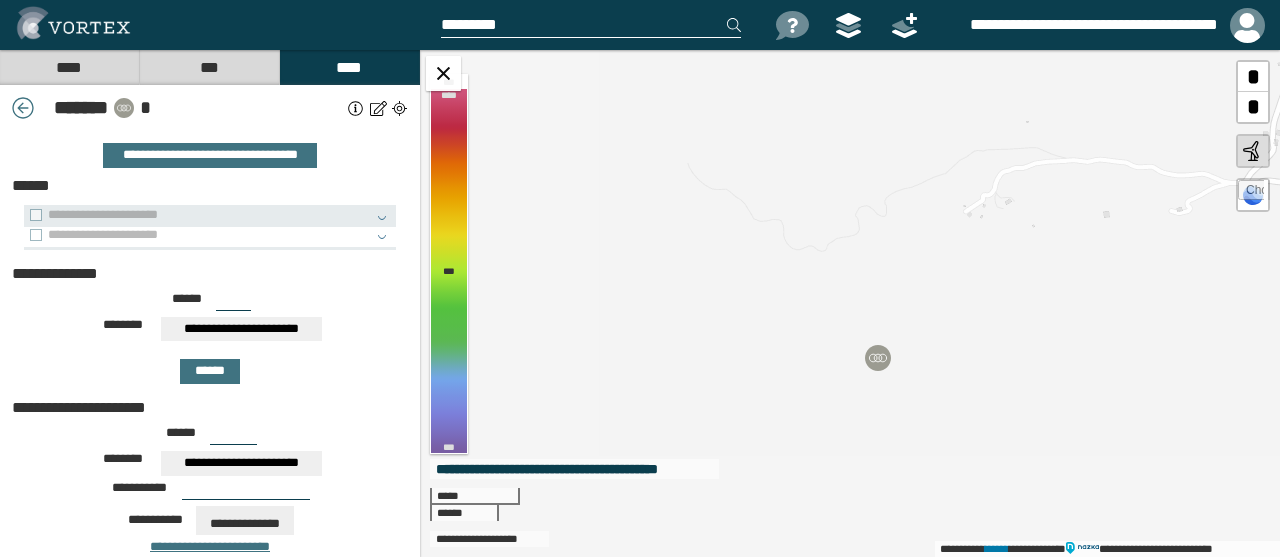 click on "**********" at bounding box center (199, 235) 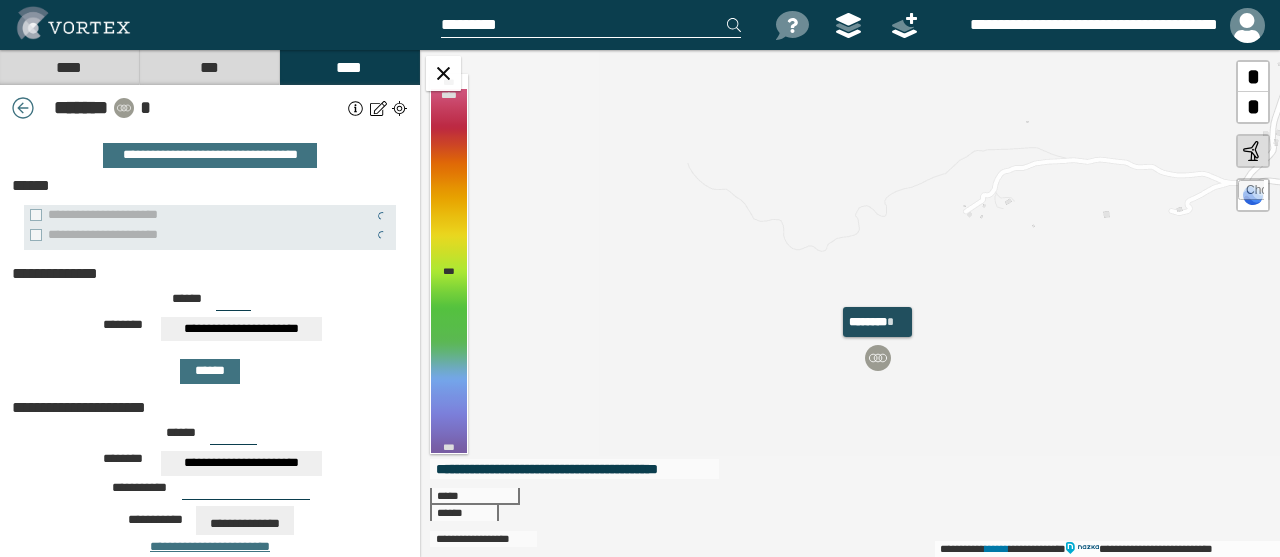click at bounding box center (878, 358) 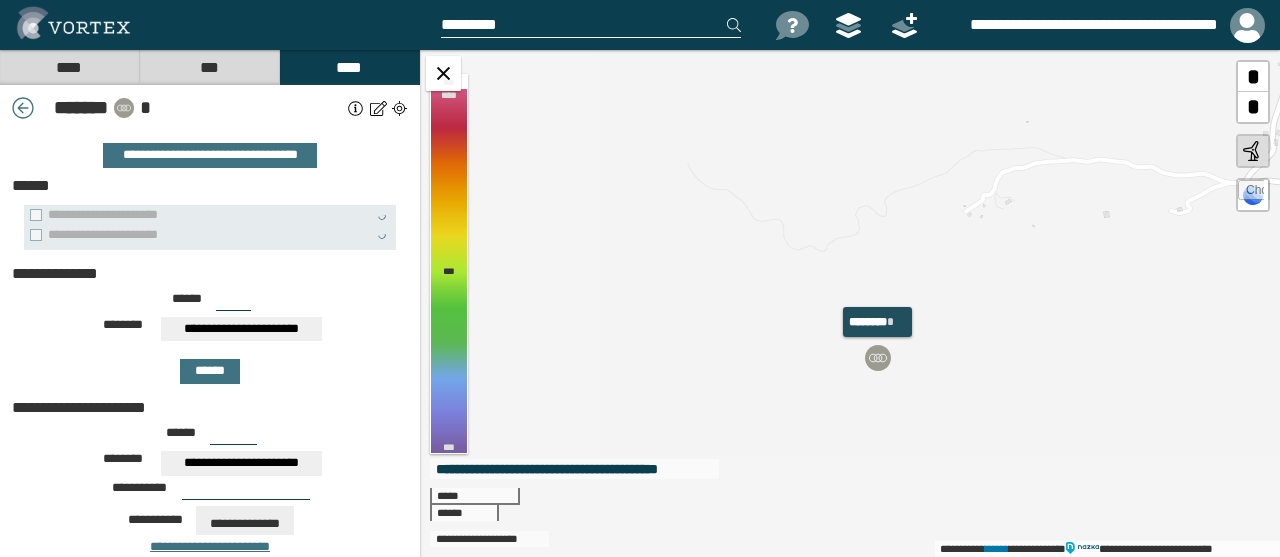 click at bounding box center [878, 358] 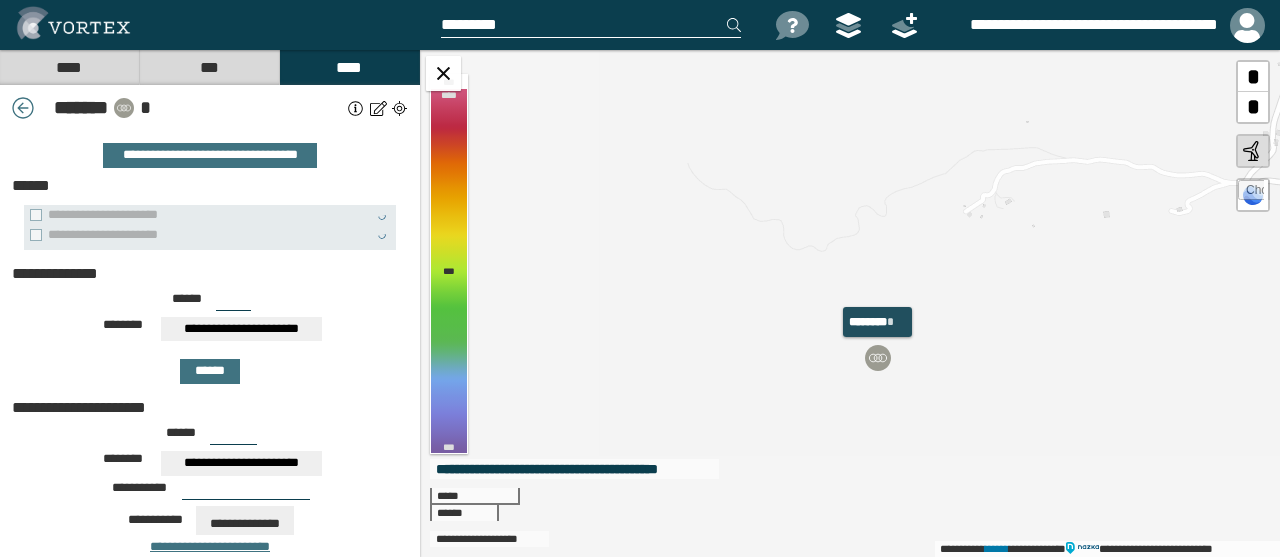 click at bounding box center [878, 358] 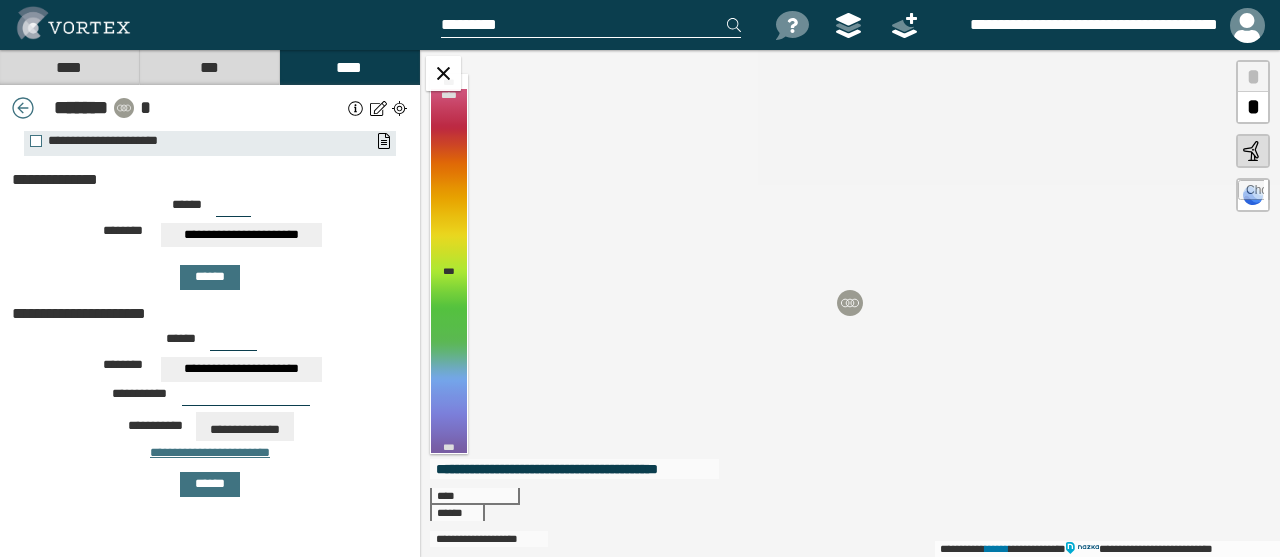 scroll, scrollTop: 0, scrollLeft: 0, axis: both 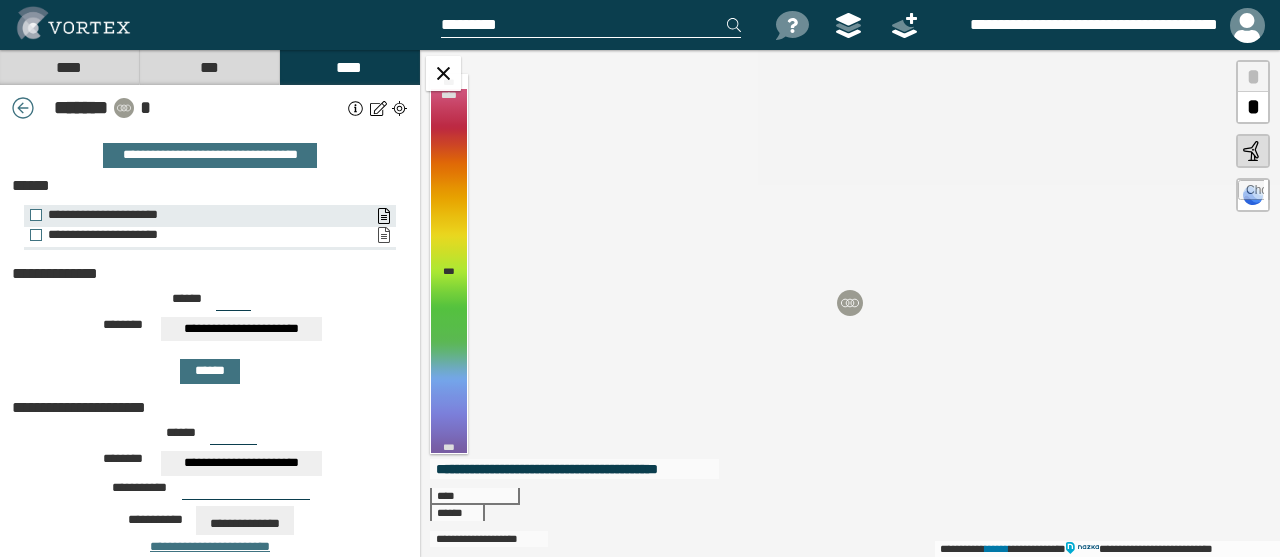 click on "**********" at bounding box center (383, 235) 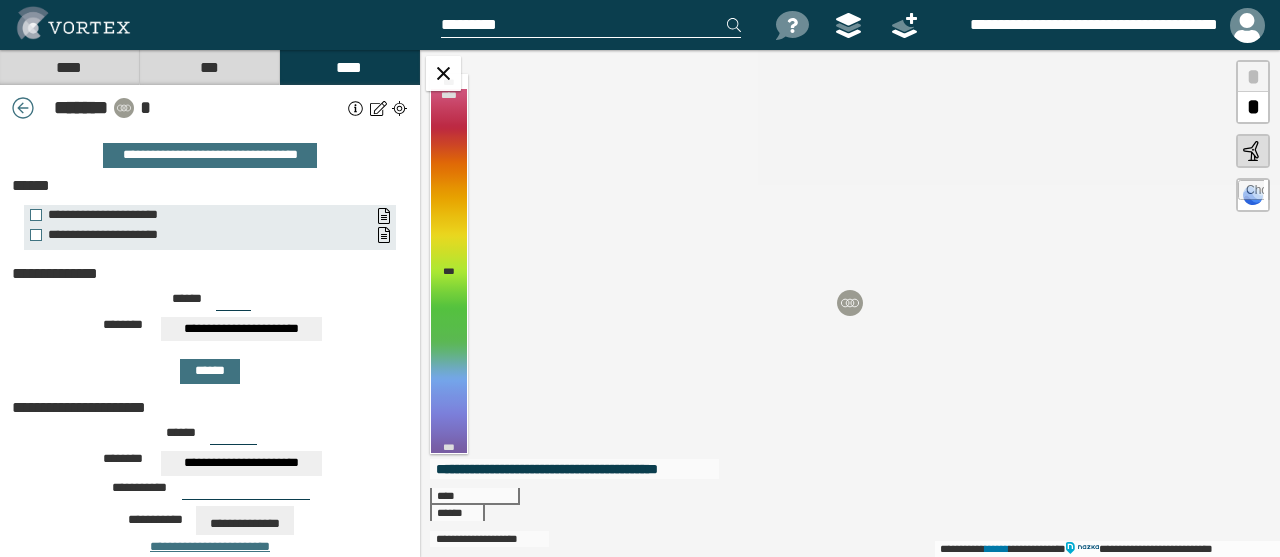 click at bounding box center [792, 25] 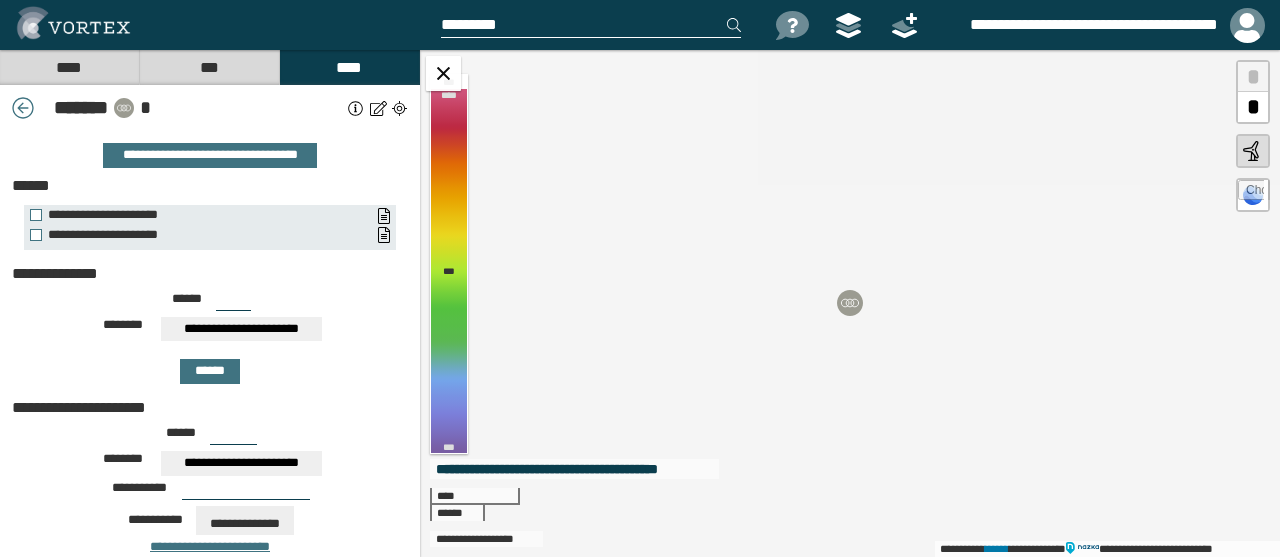 click on "**********" at bounding box center (210, 499) 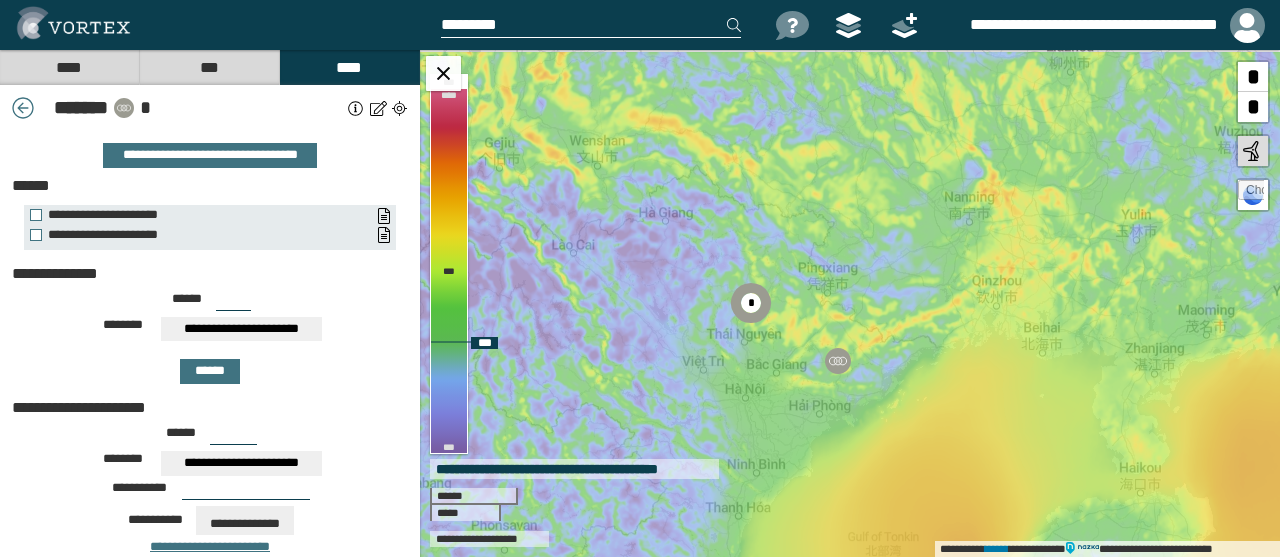 drag, startPoint x: 976, startPoint y: 391, endPoint x: 898, endPoint y: 376, distance: 79.429214 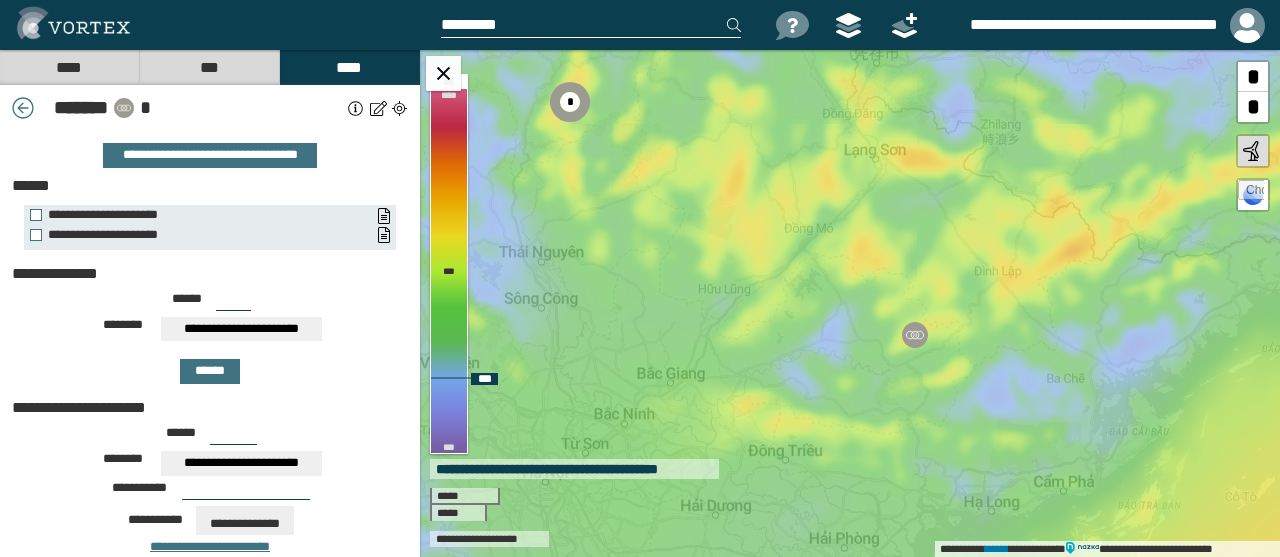 drag, startPoint x: 786, startPoint y: 395, endPoint x: 1003, endPoint y: 377, distance: 217.74527 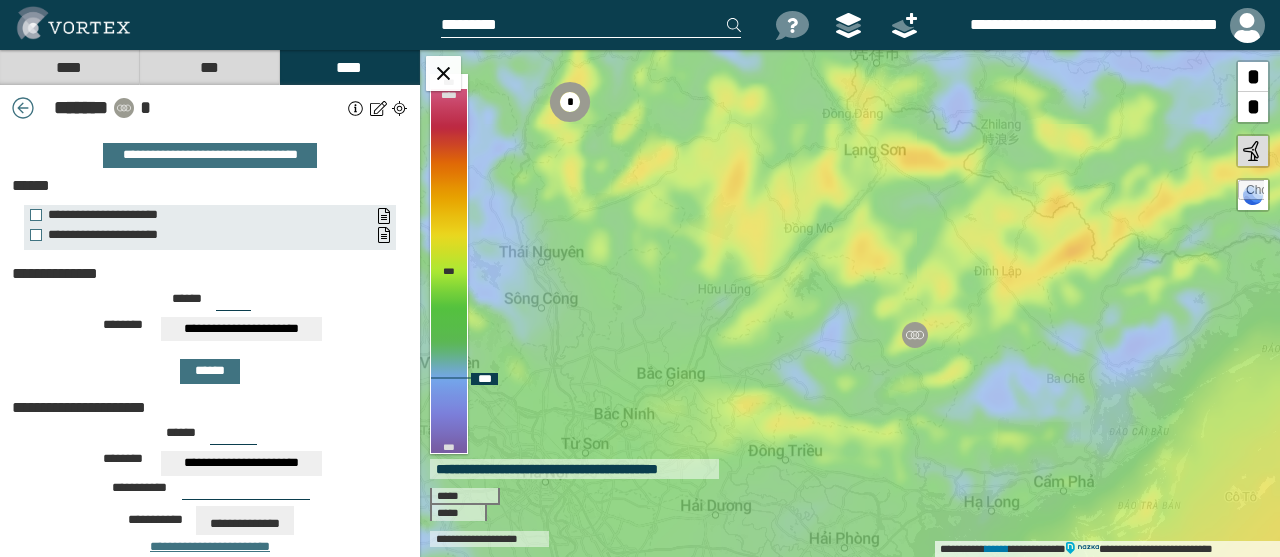 click on "**********" at bounding box center [850, 303] 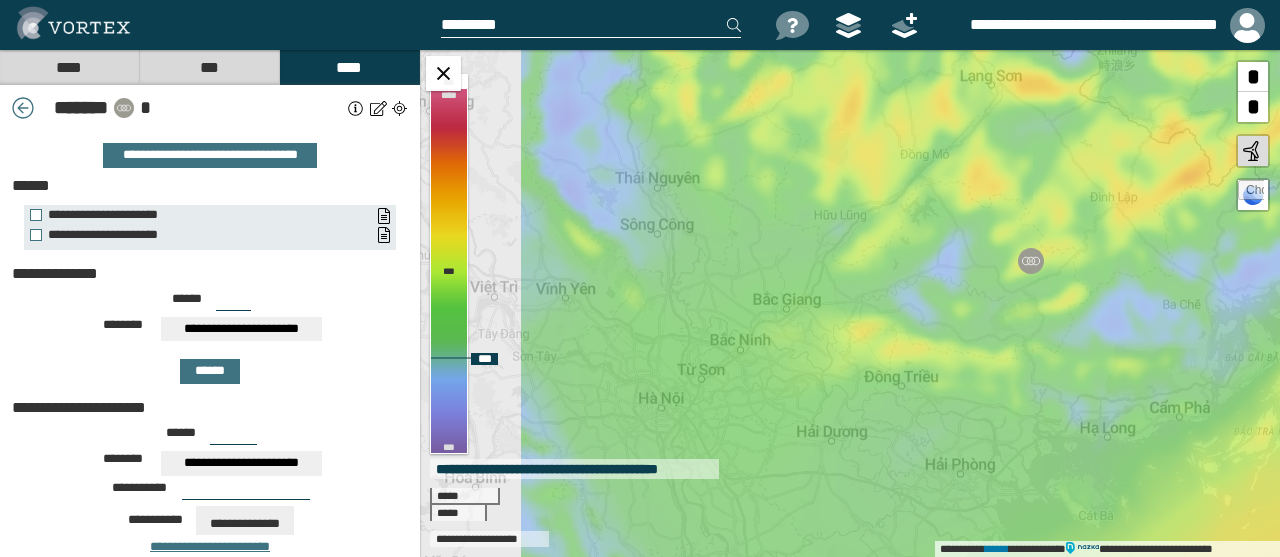 drag, startPoint x: 768, startPoint y: 290, endPoint x: 919, endPoint y: 321, distance: 154.14928 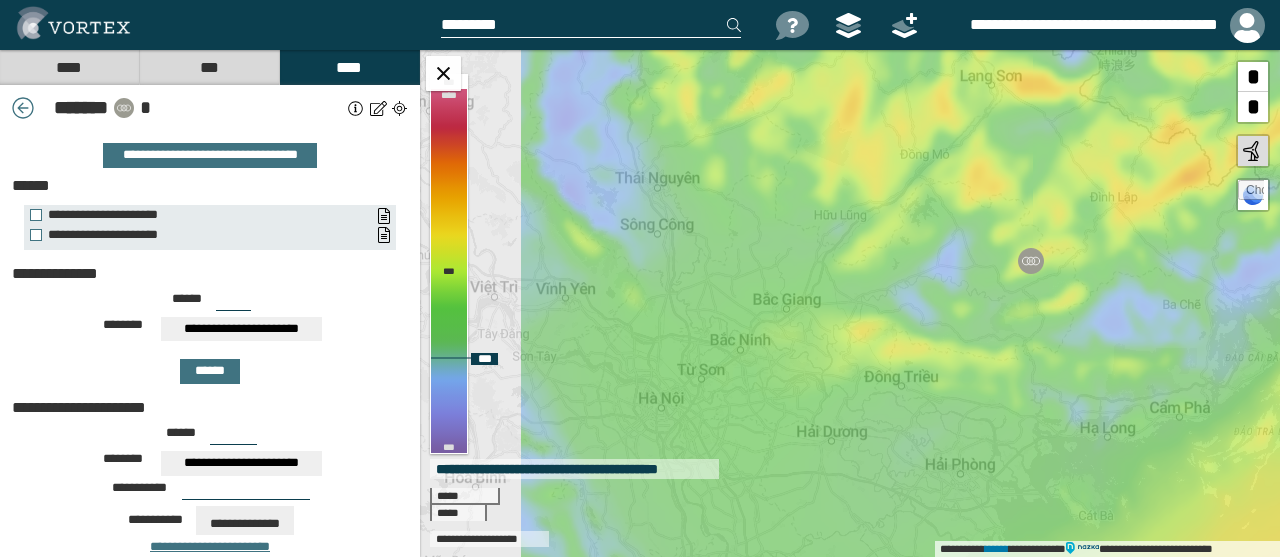 click on "**********" at bounding box center [850, 303] 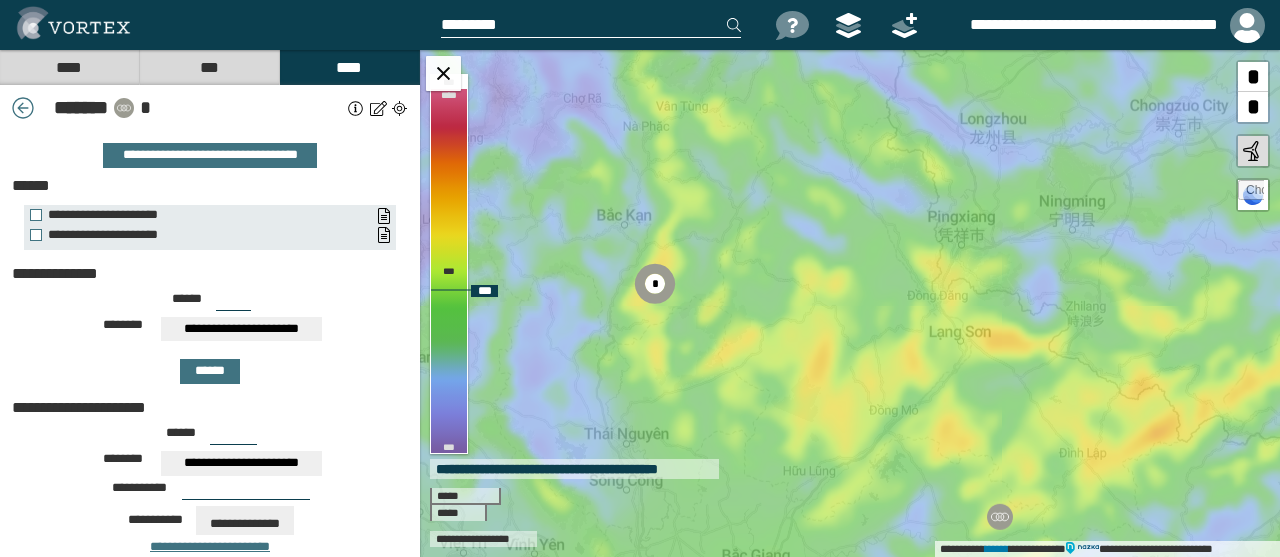 drag, startPoint x: 964, startPoint y: 145, endPoint x: 933, endPoint y: 401, distance: 257.87012 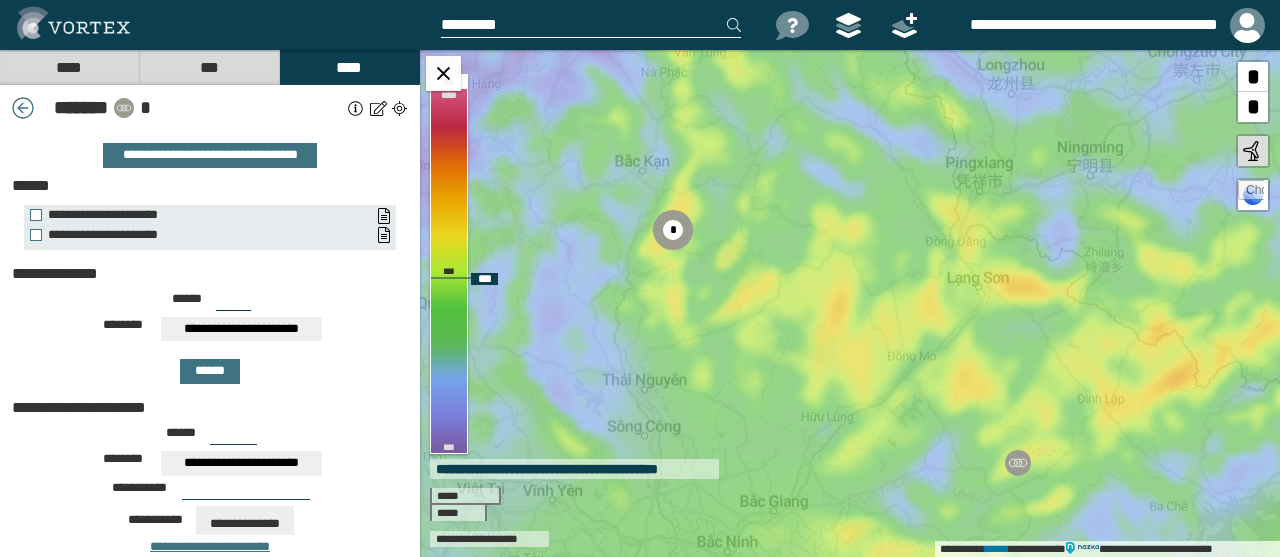 drag, startPoint x: 907, startPoint y: 443, endPoint x: 966, endPoint y: 242, distance: 209.48032 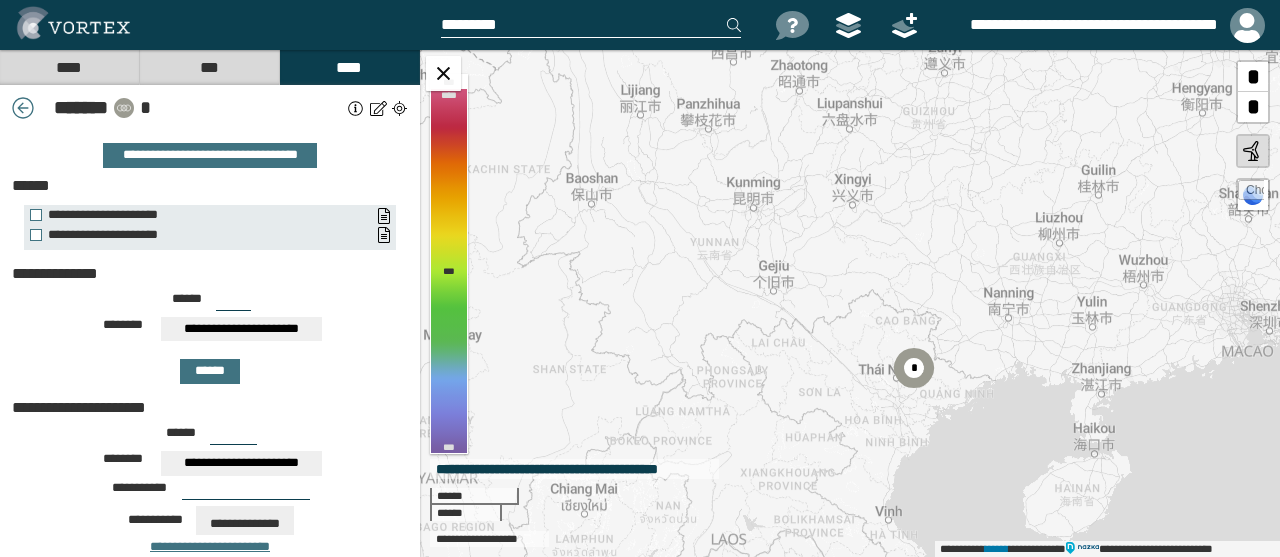 drag, startPoint x: 922, startPoint y: 462, endPoint x: 889, endPoint y: 387, distance: 81.939 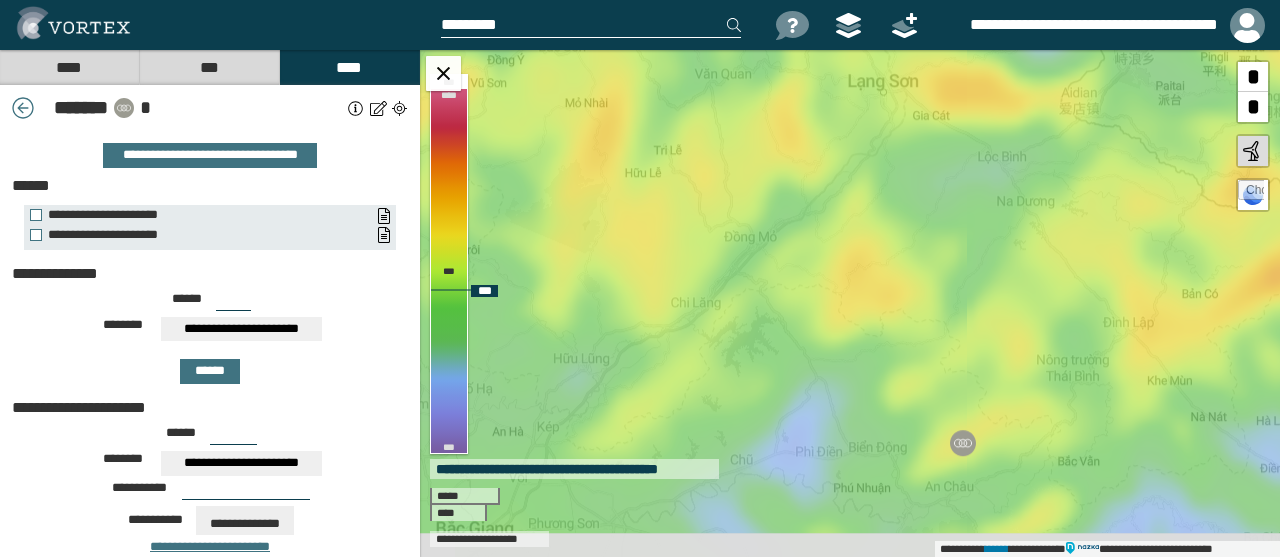 drag, startPoint x: 905, startPoint y: 452, endPoint x: 843, endPoint y: 187, distance: 272.15622 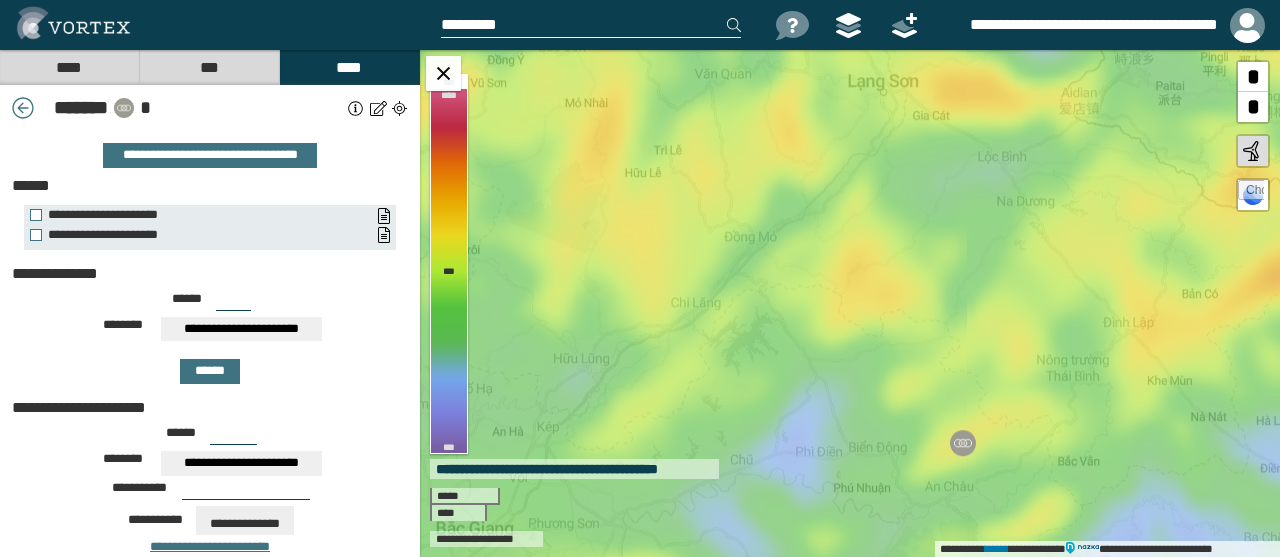 click on "****" at bounding box center (69, 67) 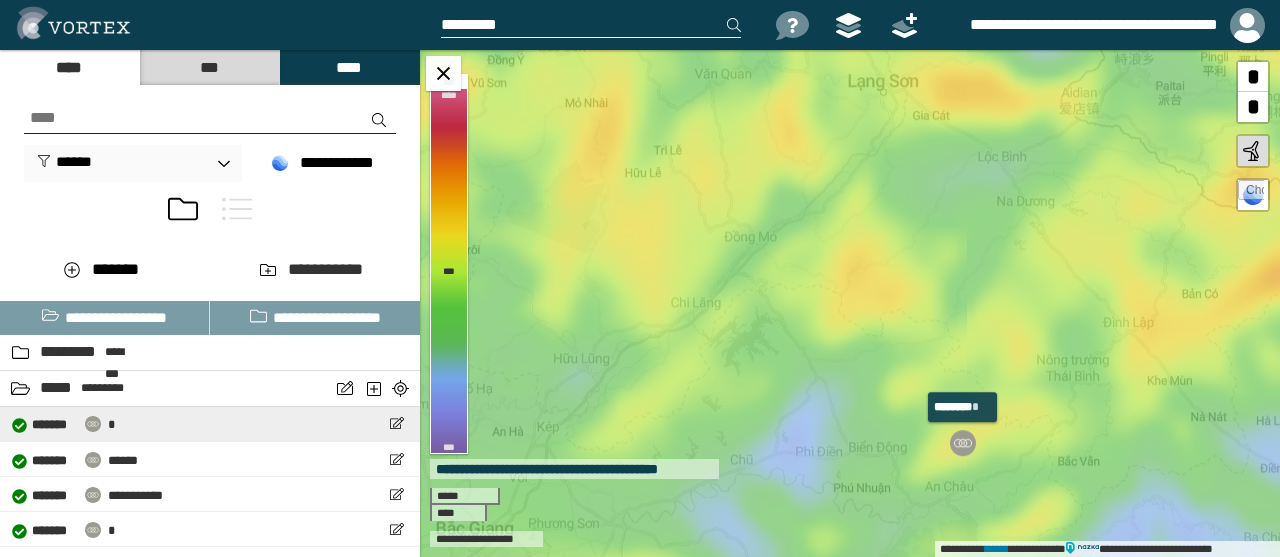 click on "**********" at bounding box center [210, 424] 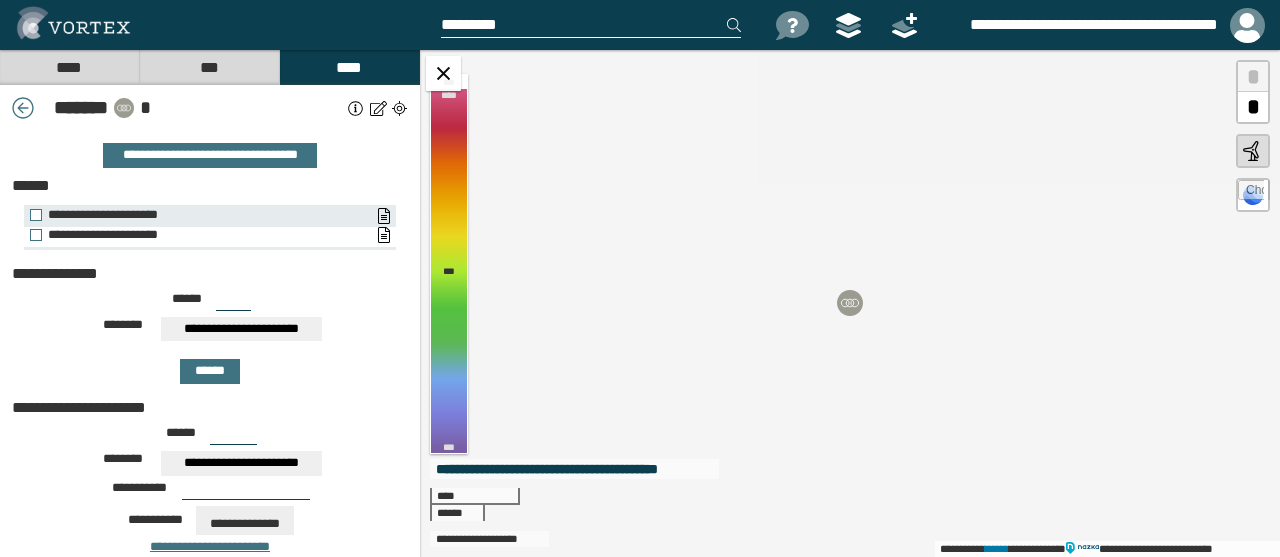 click on "**********" at bounding box center [200, 235] 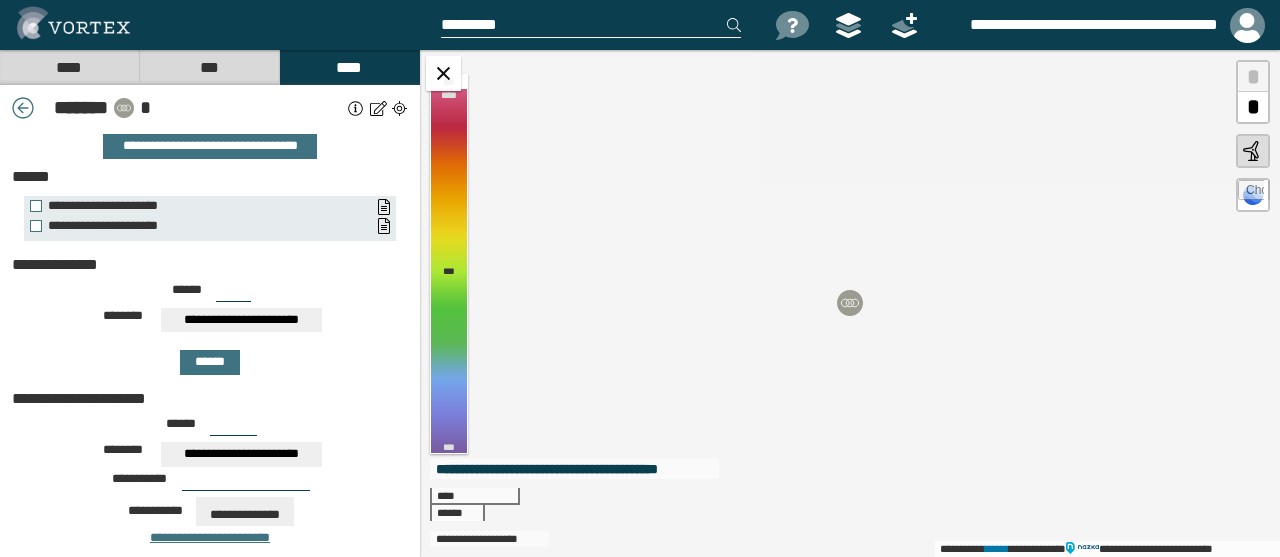 scroll, scrollTop: 0, scrollLeft: 0, axis: both 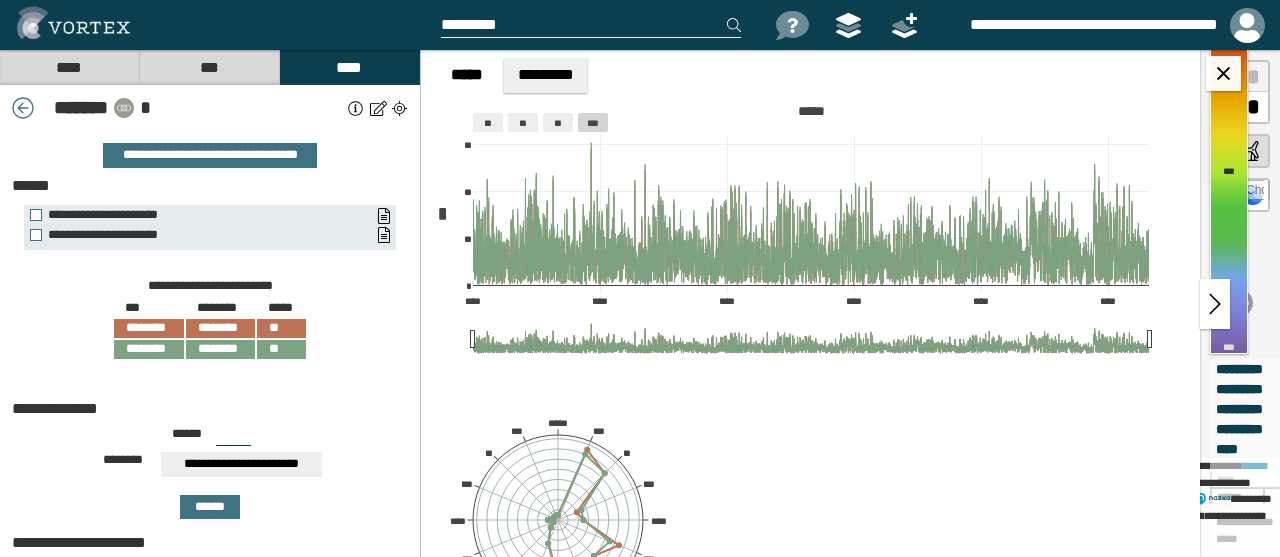 click on "**********" at bounding box center [811, 475] 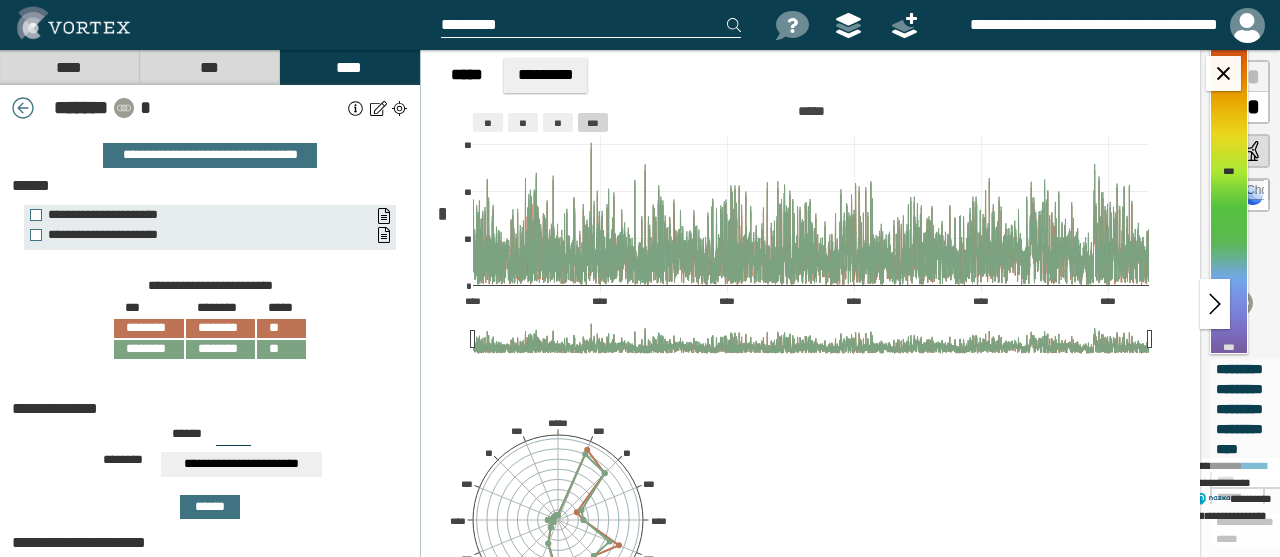 scroll, scrollTop: 343, scrollLeft: 0, axis: vertical 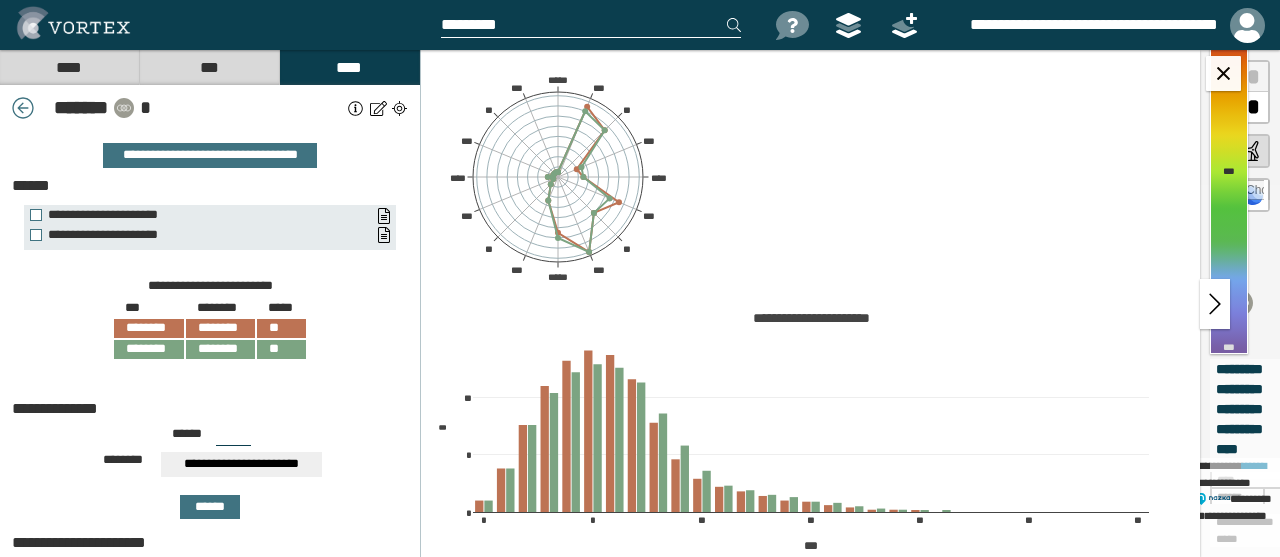 click on "**********" at bounding box center (210, 286) 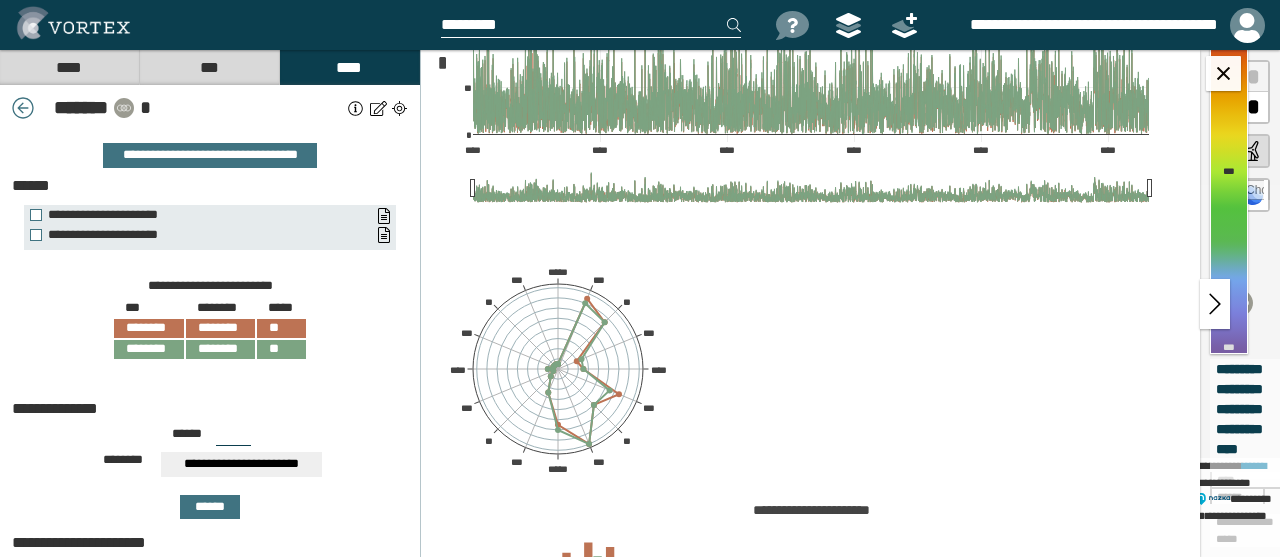 scroll, scrollTop: 0, scrollLeft: 0, axis: both 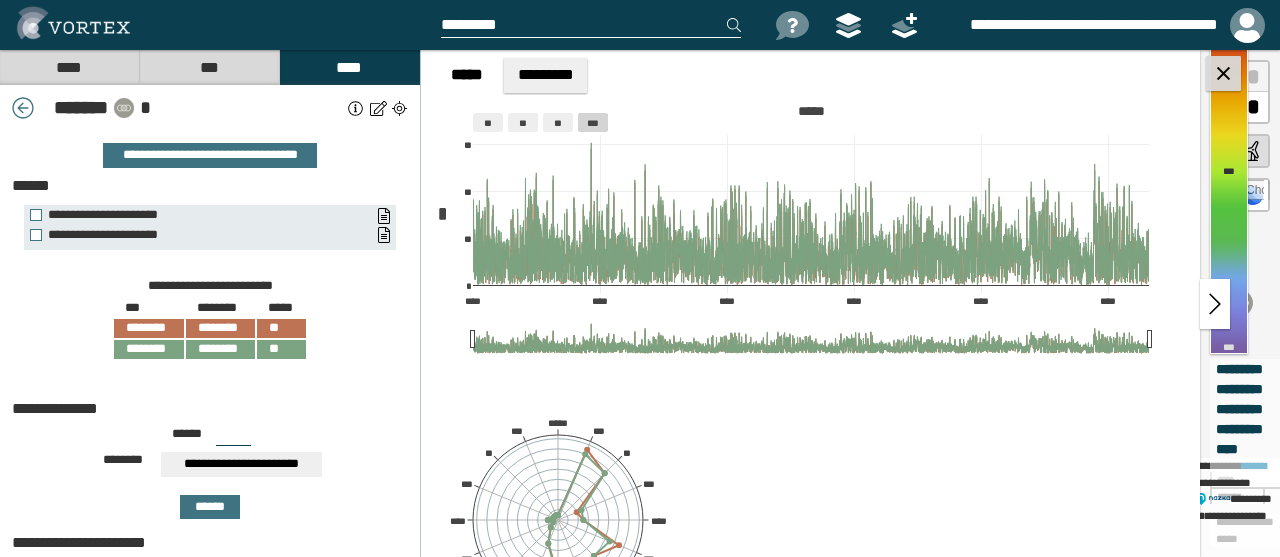 click at bounding box center (1223, 73) 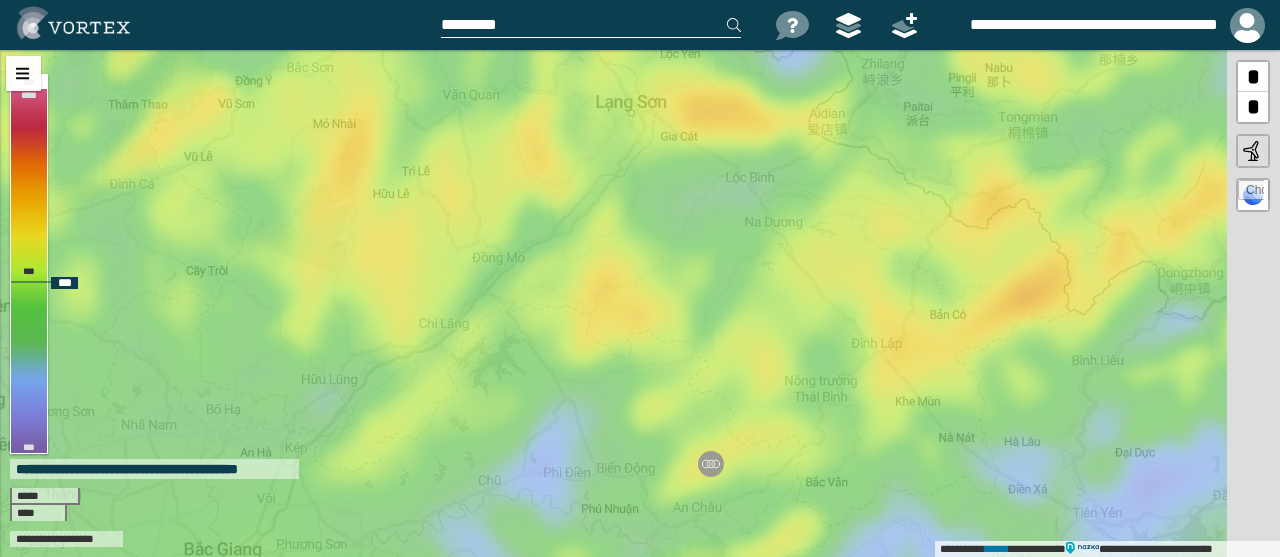 drag, startPoint x: 998, startPoint y: 308, endPoint x: 753, endPoint y: 397, distance: 260.66452 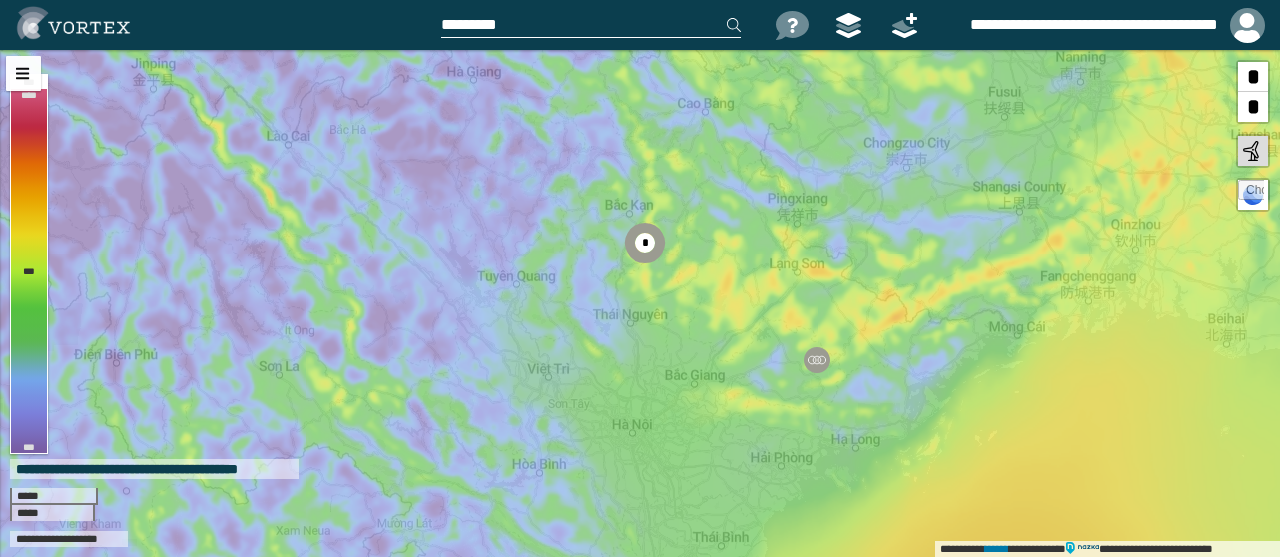 drag, startPoint x: 775, startPoint y: 445, endPoint x: 775, endPoint y: 211, distance: 234 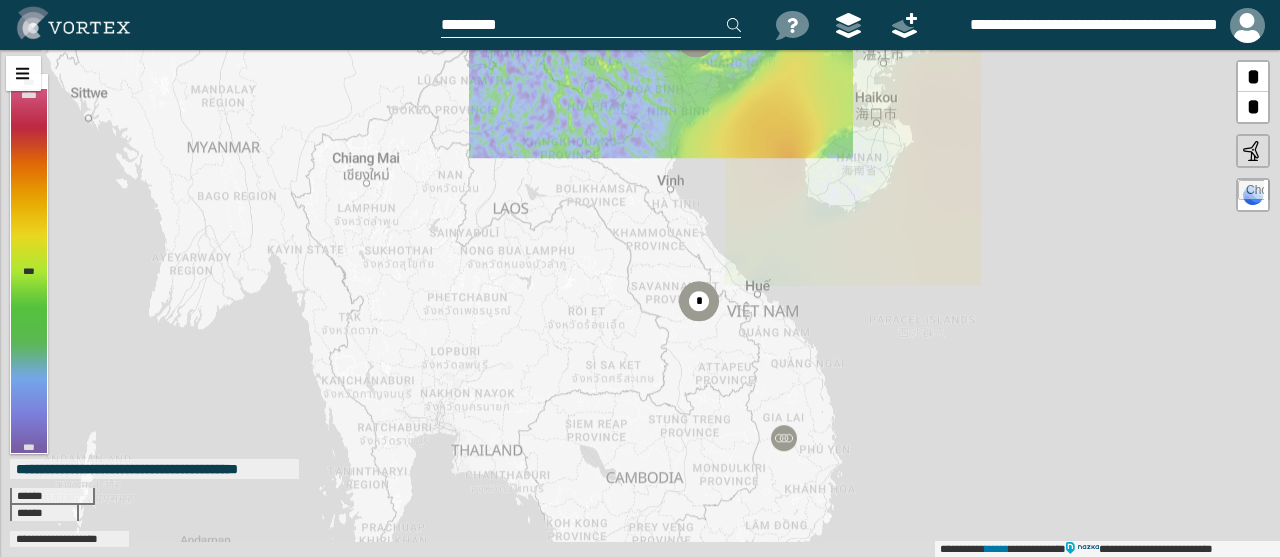 drag, startPoint x: 728, startPoint y: 391, endPoint x: 697, endPoint y: 100, distance: 292.64655 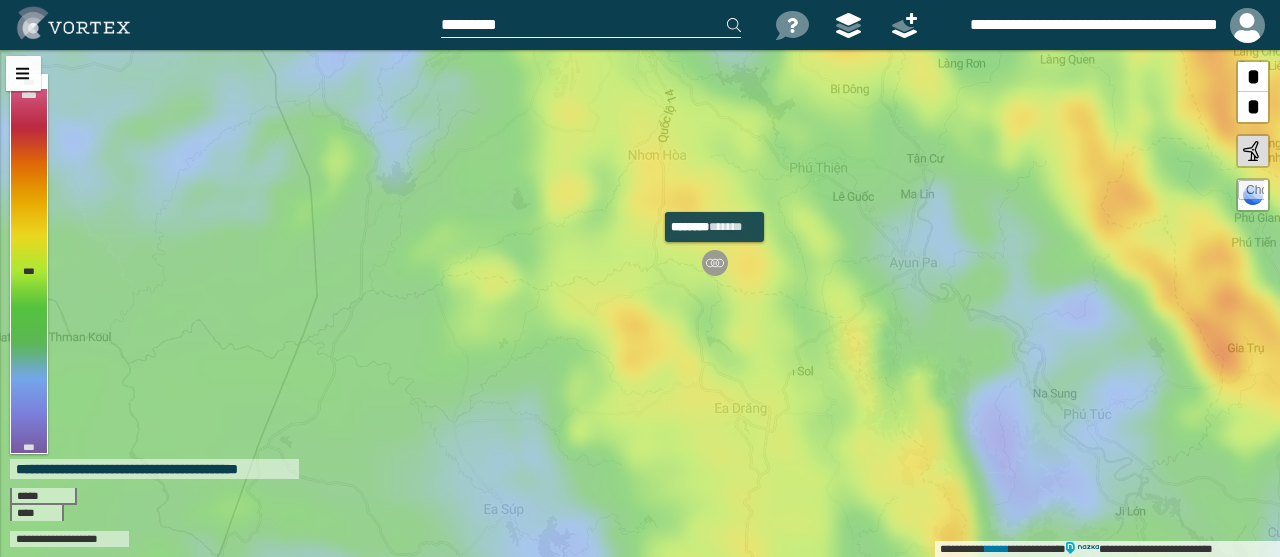 click at bounding box center (715, 263) 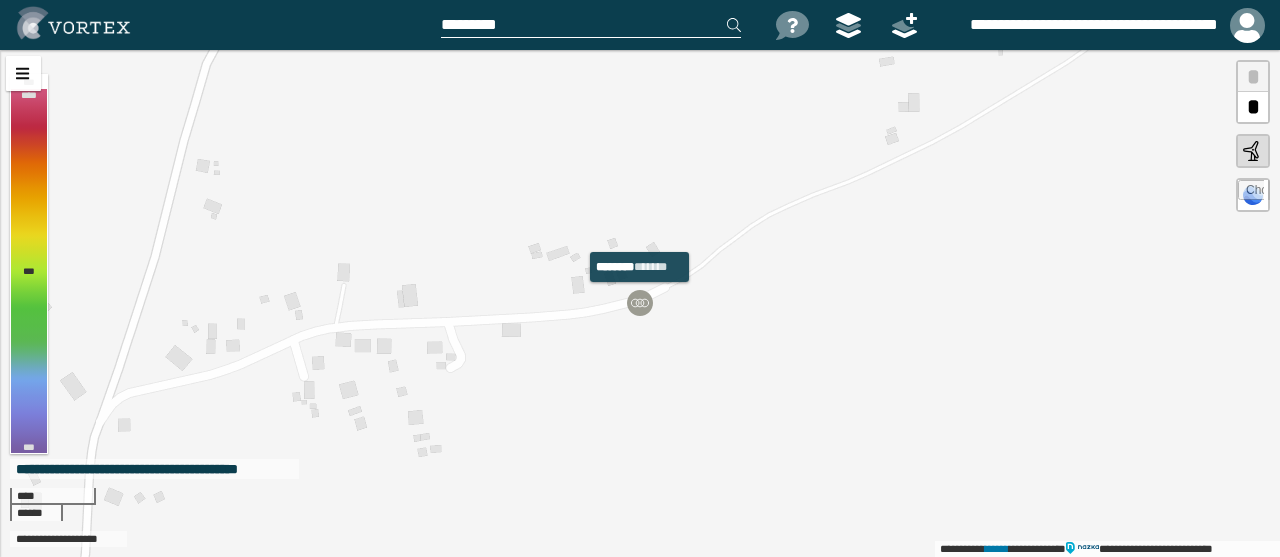 click at bounding box center (640, 303) 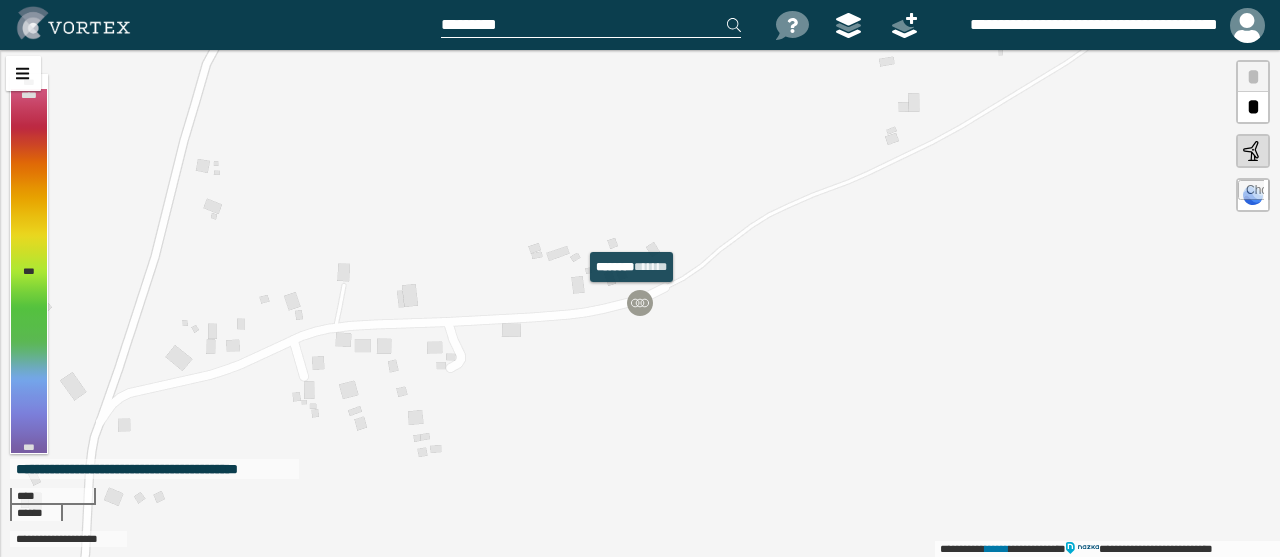 click at bounding box center [640, 303] 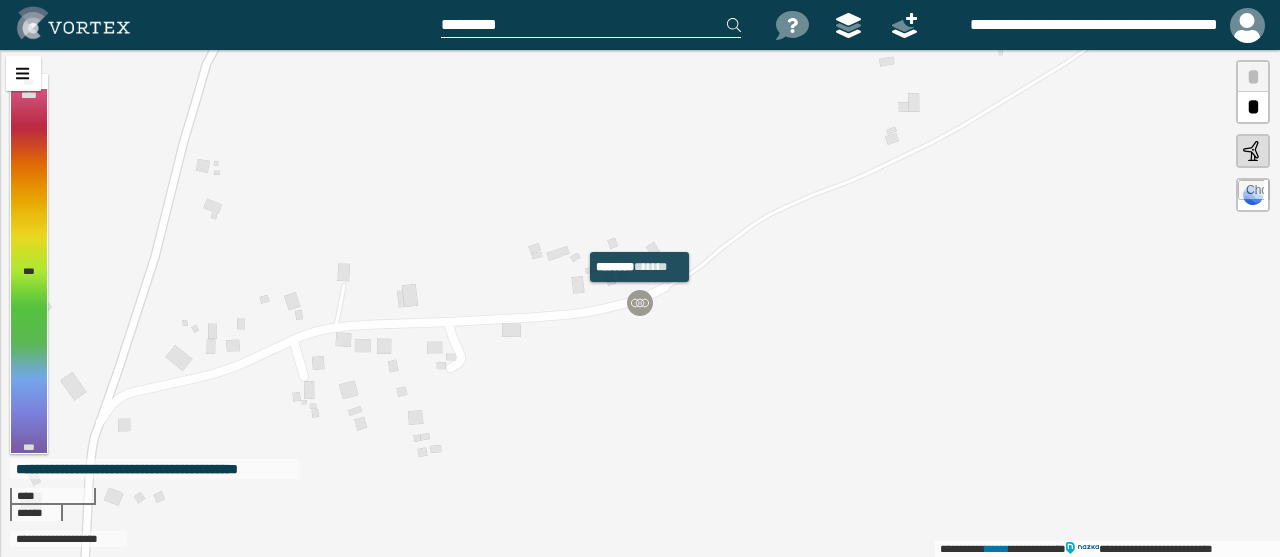 click at bounding box center [640, 303] 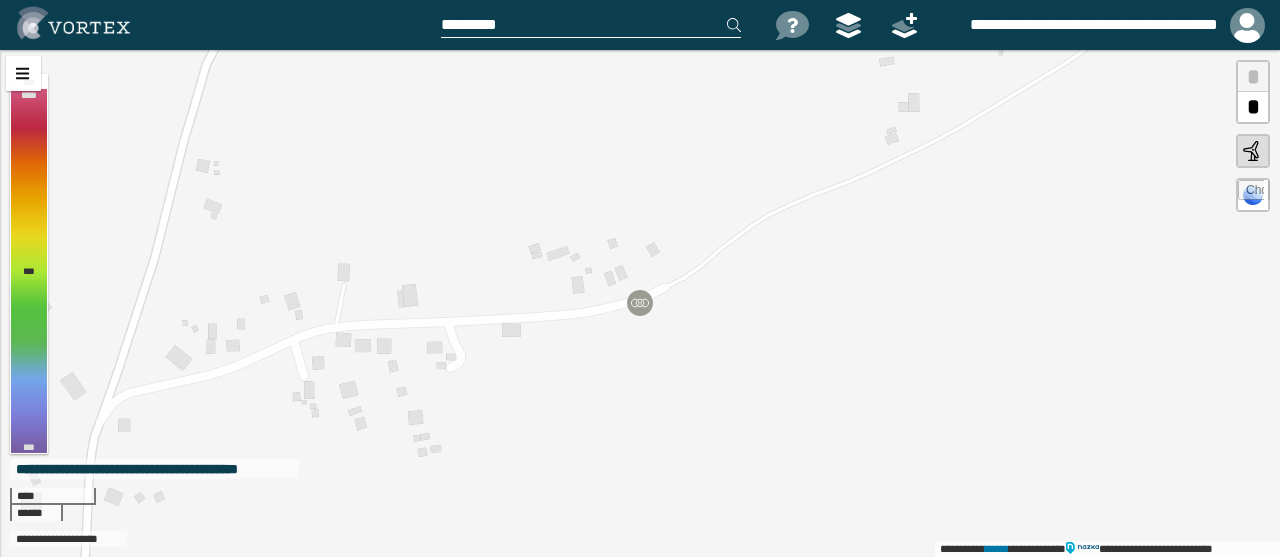 click on "**********" at bounding box center (640, 303) 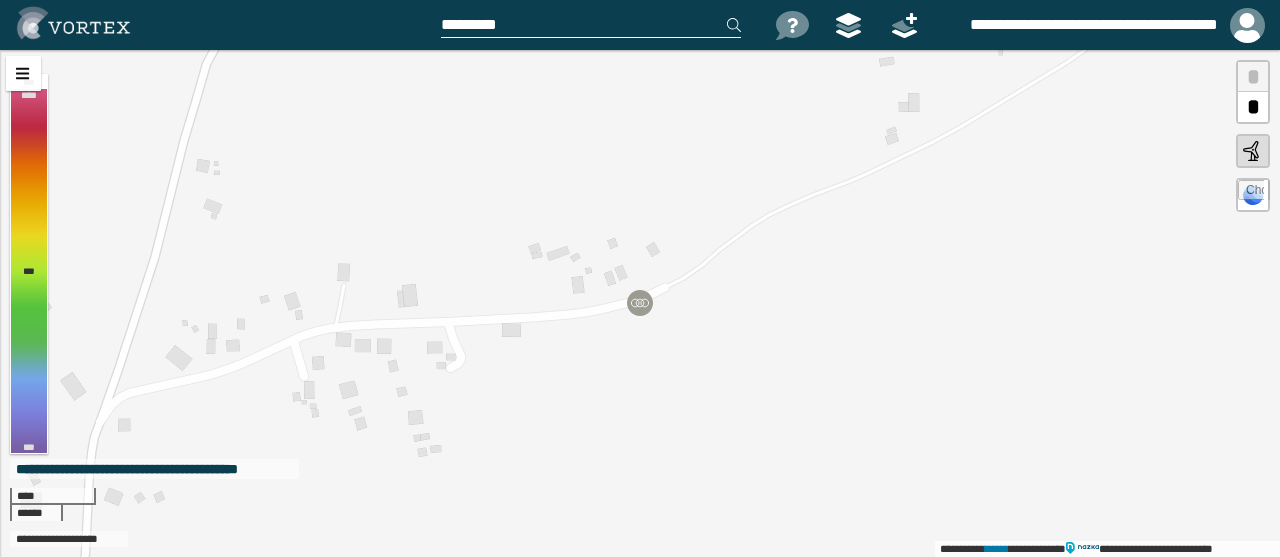 click on "**********" at bounding box center (640, 303) 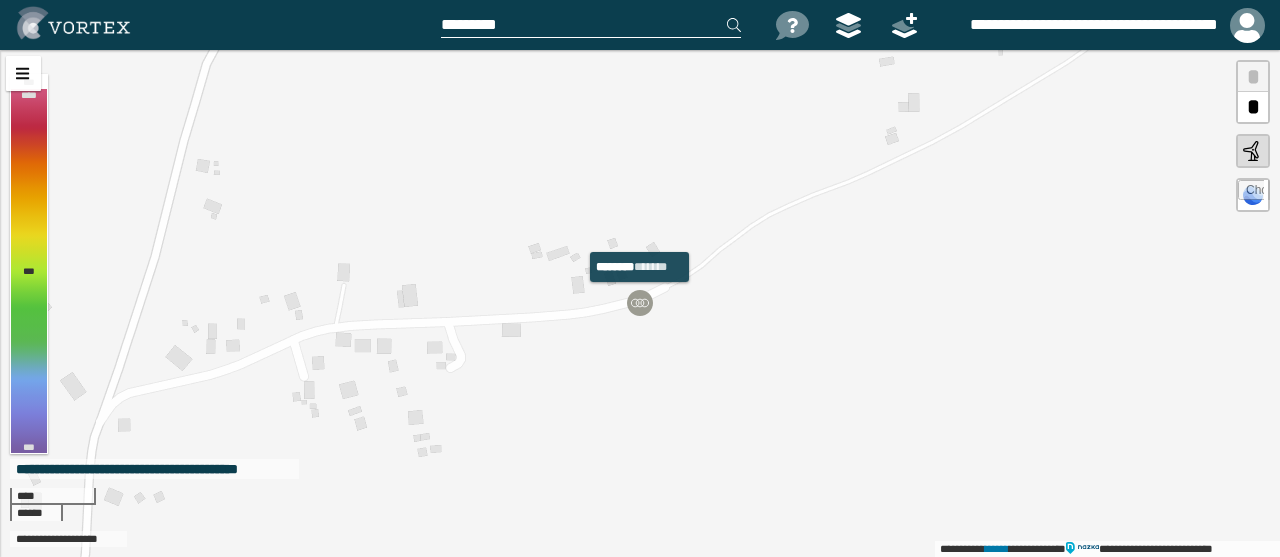 click at bounding box center [640, 303] 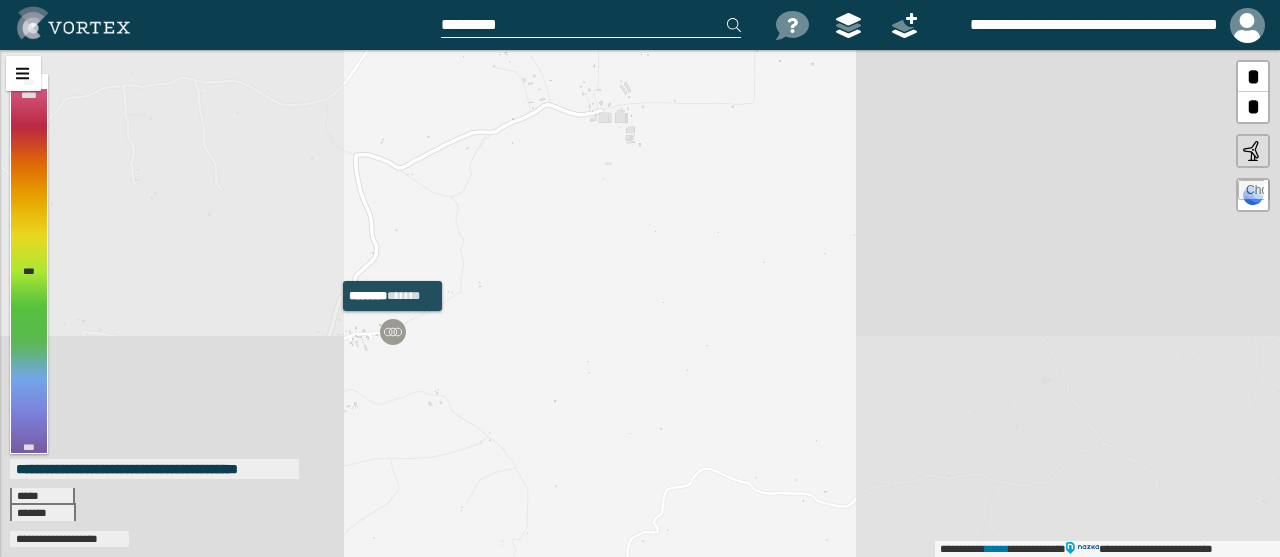 click at bounding box center [393, 332] 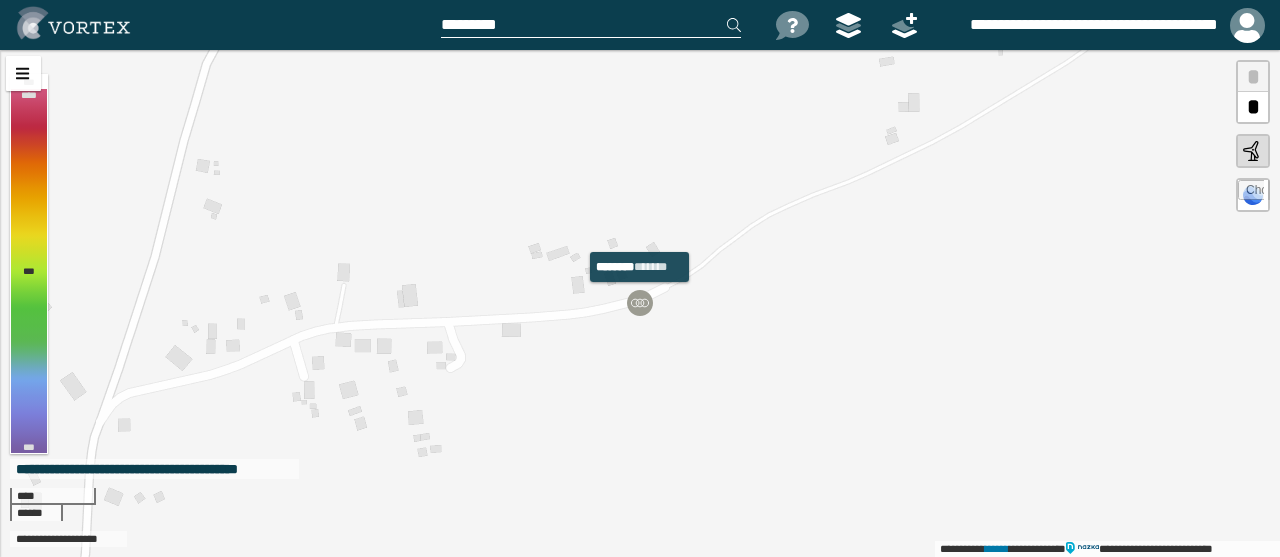 click at bounding box center (640, 303) 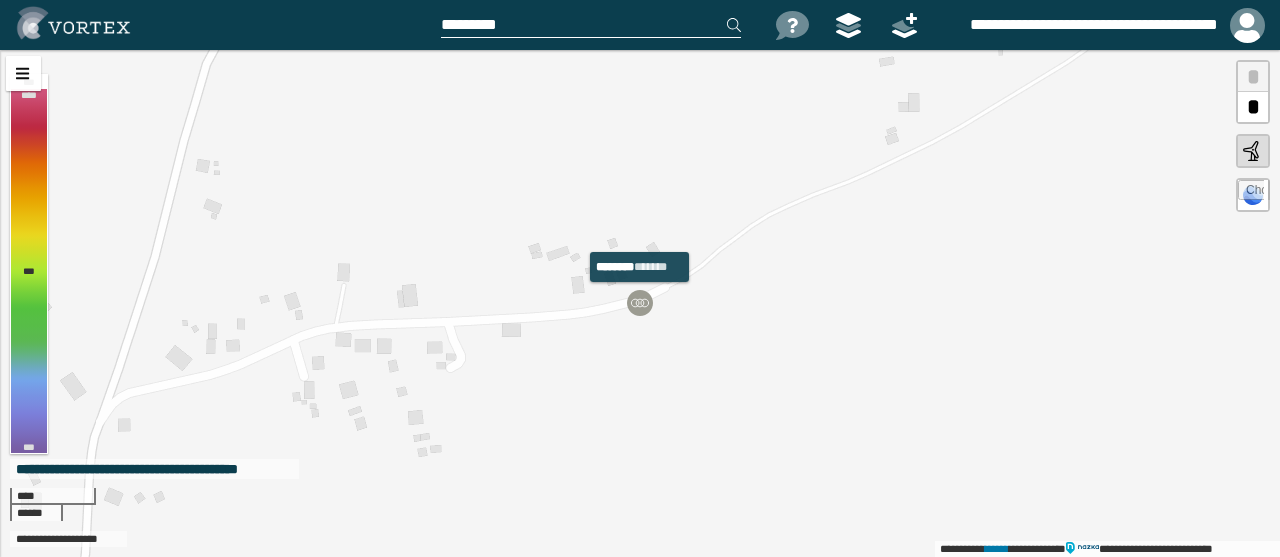 click at bounding box center (640, 303) 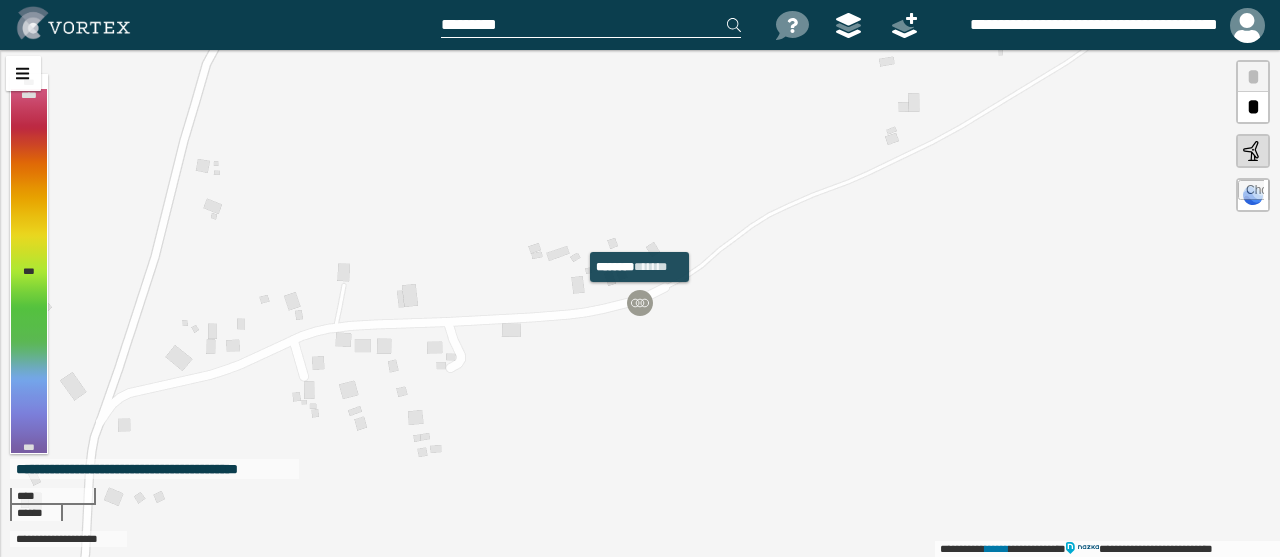 click at bounding box center (640, 303) 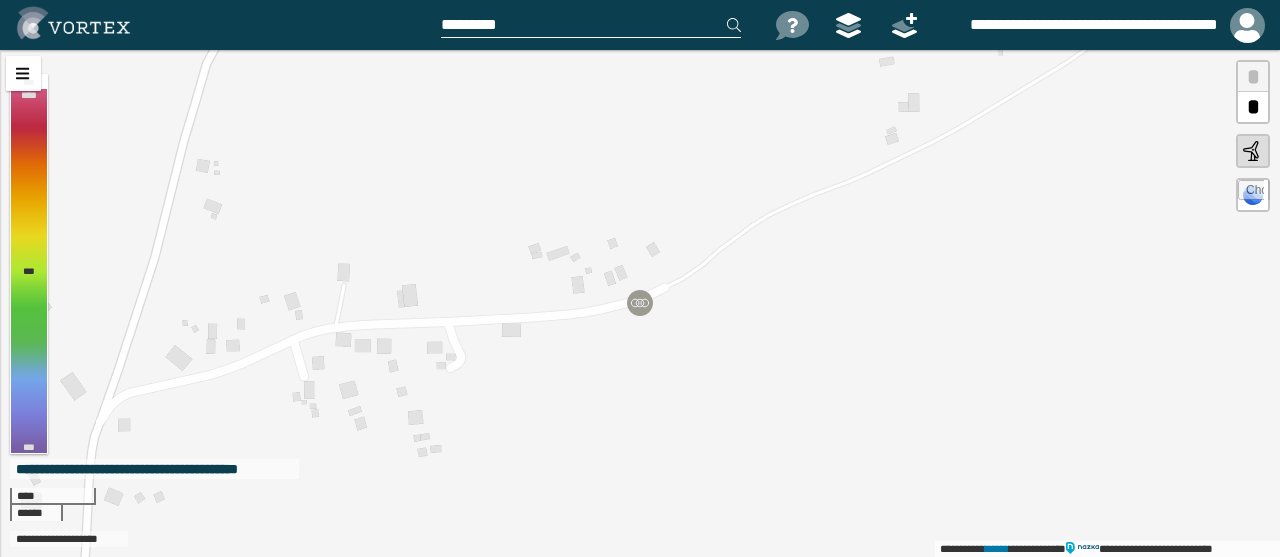 click on "**********" at bounding box center (640, 303) 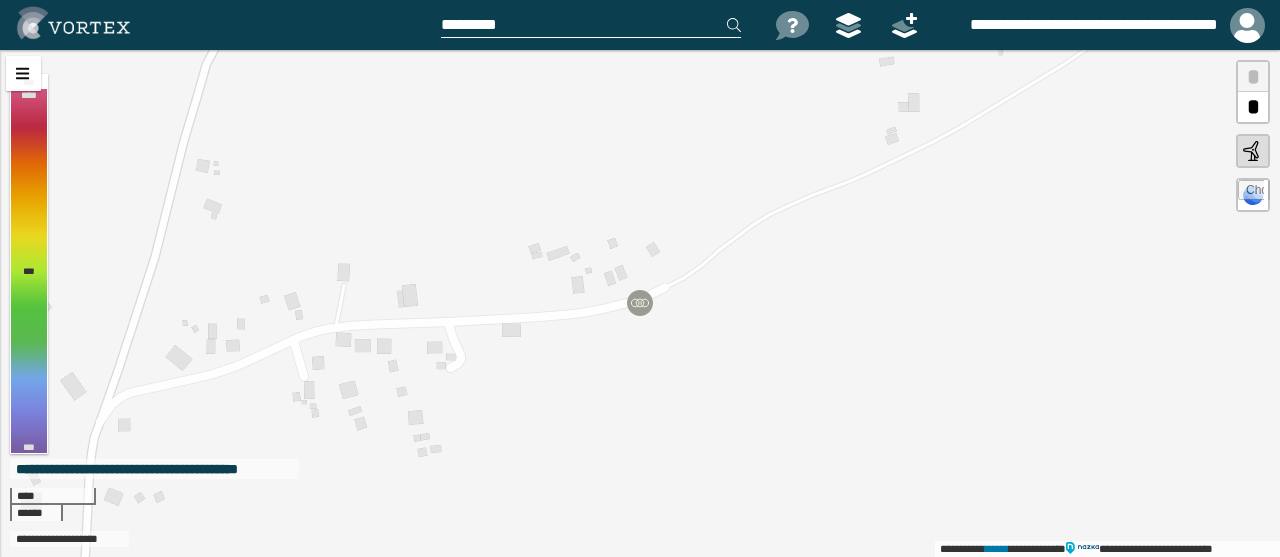 click on "**********" at bounding box center [640, 303] 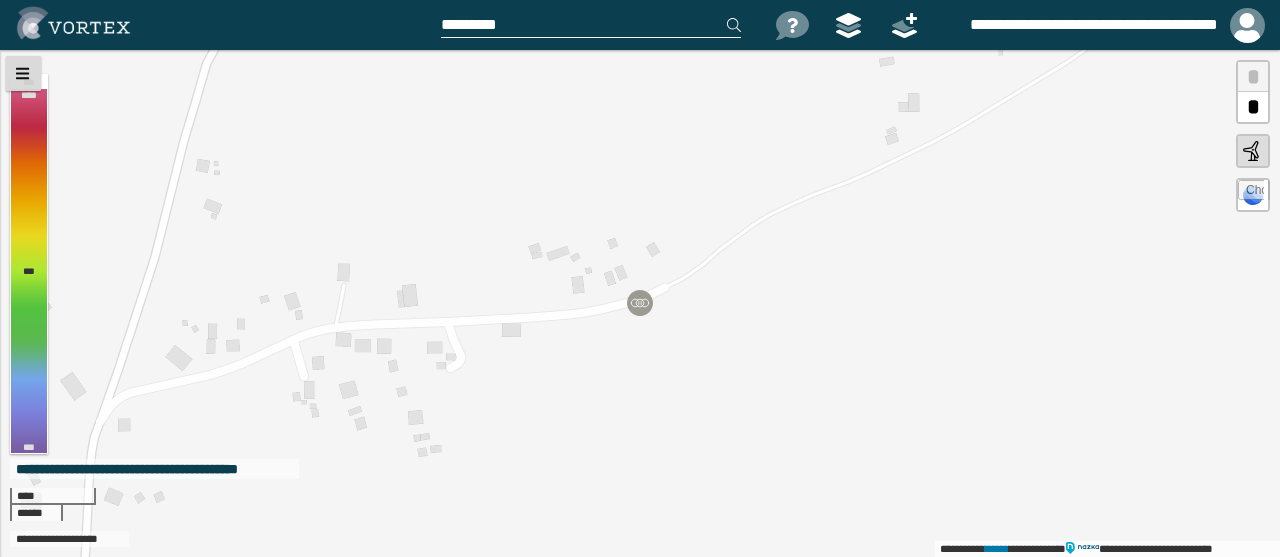 click at bounding box center (23, 73) 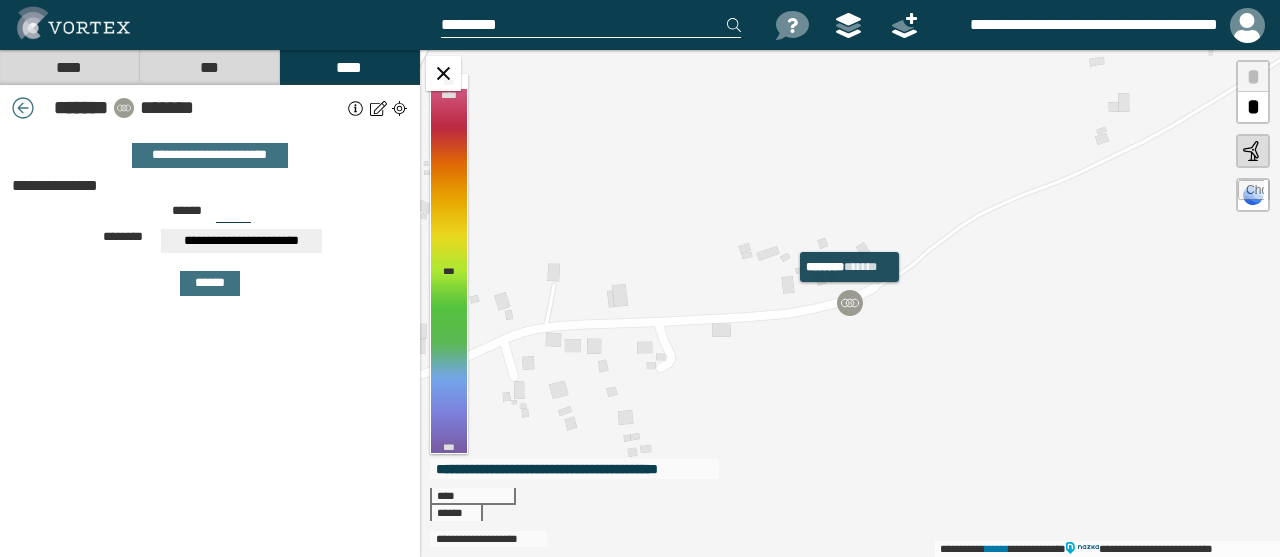click at bounding box center (850, 303) 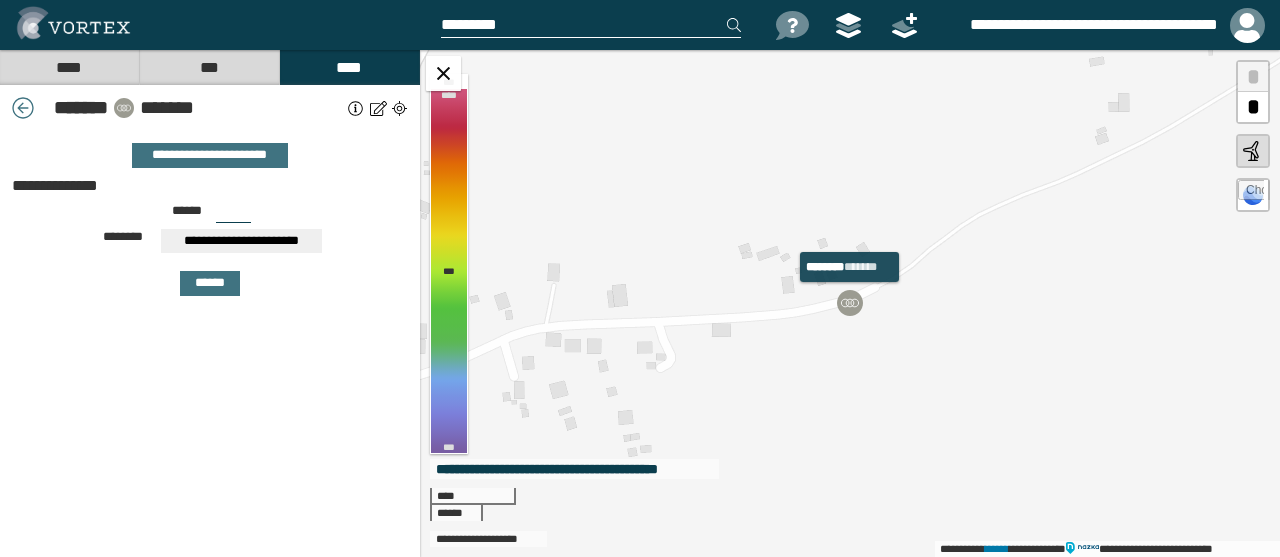 click at bounding box center [850, 303] 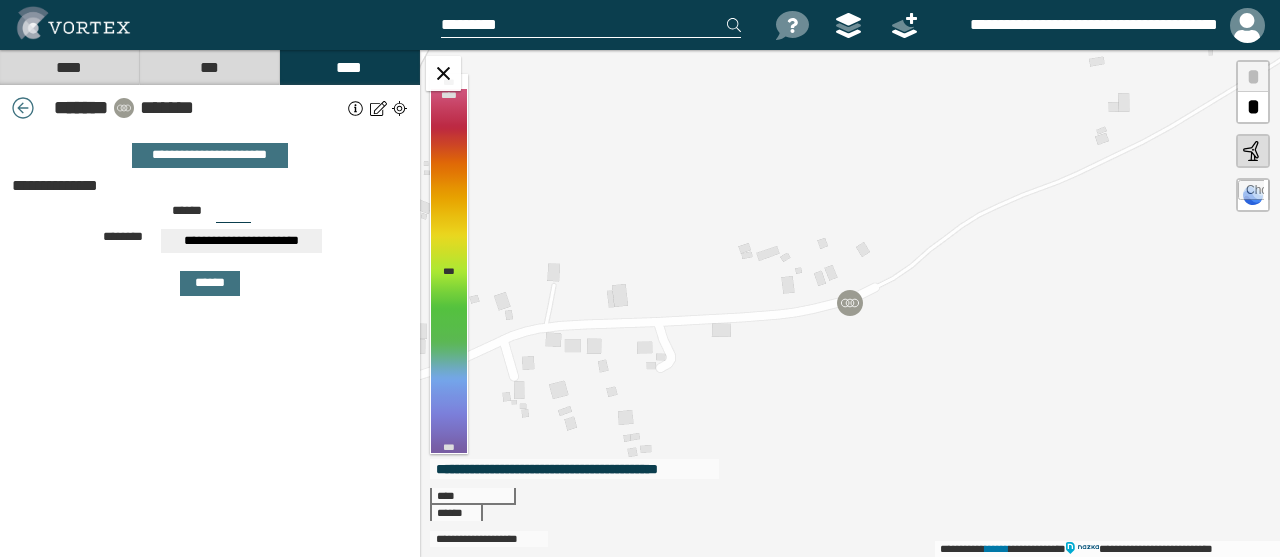 click on "****" at bounding box center [69, 67] 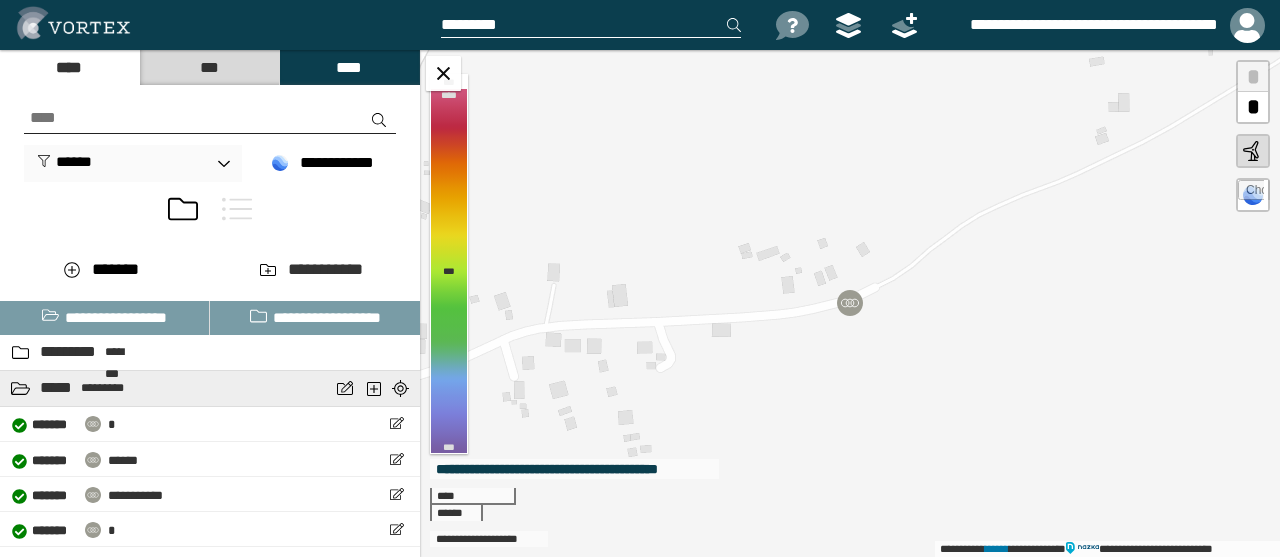 scroll, scrollTop: 232, scrollLeft: 0, axis: vertical 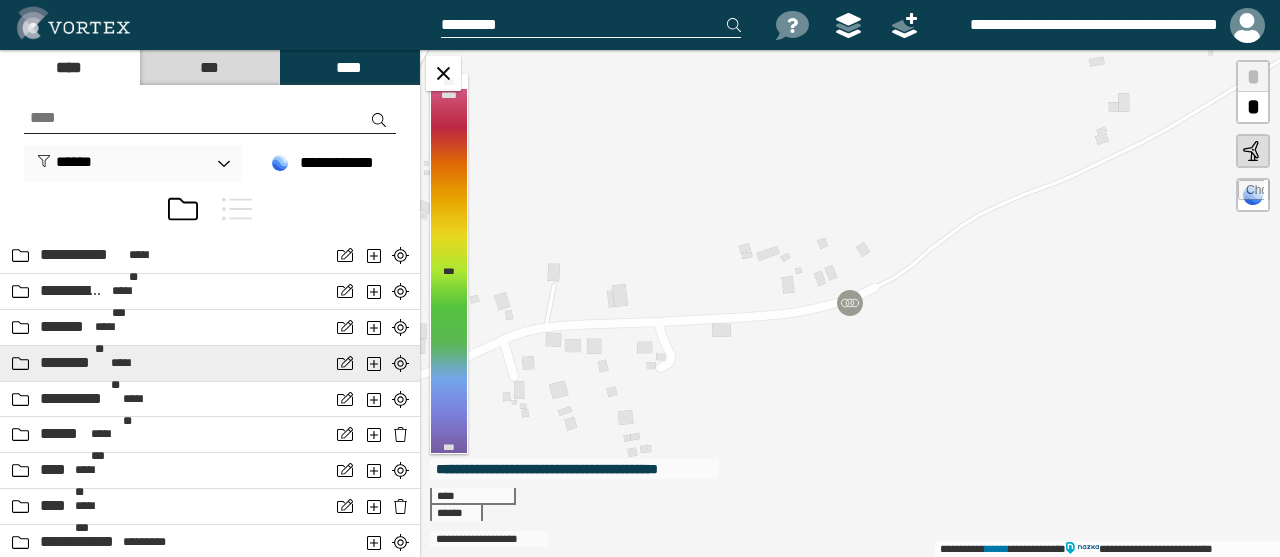 click on "******** *******" at bounding box center [165, 363] 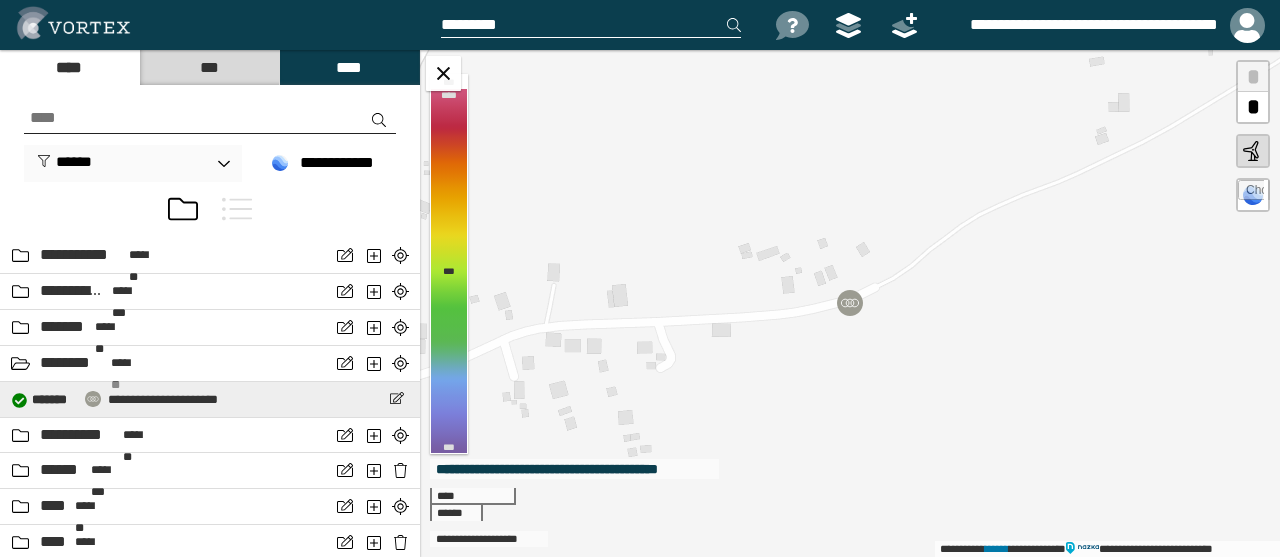 click on "**********" at bounding box center (163, 399) 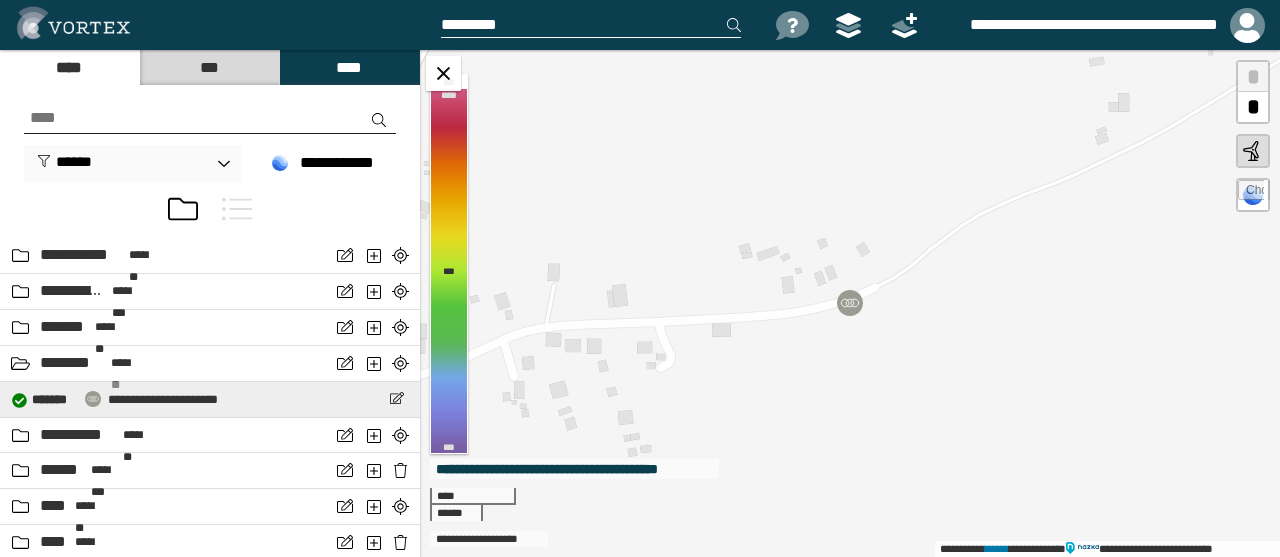 select on "*****" 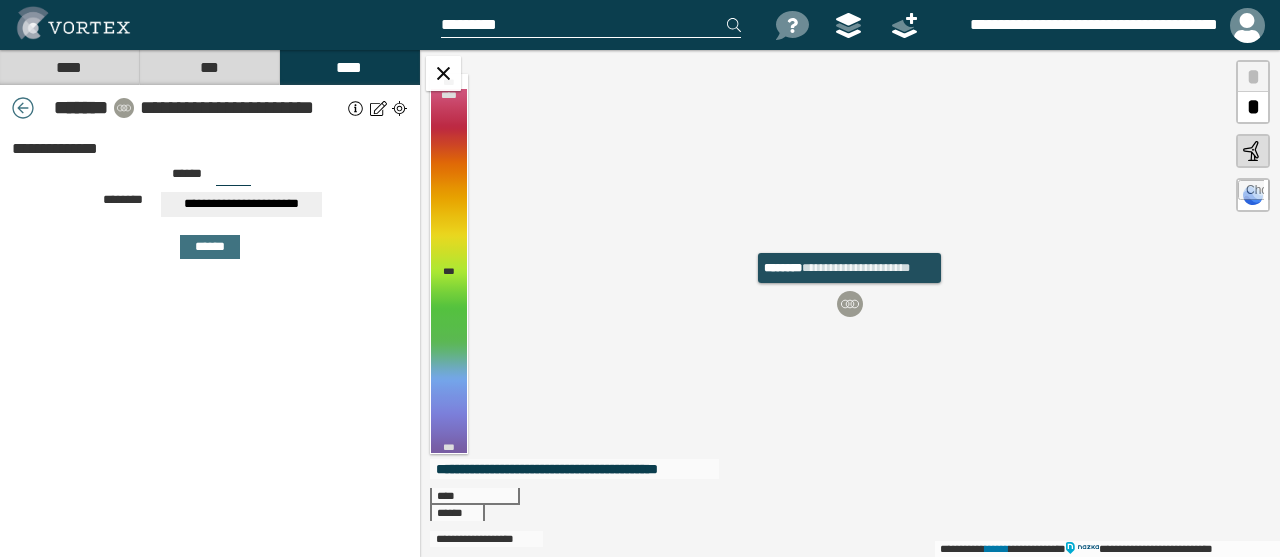 click at bounding box center [850, 304] 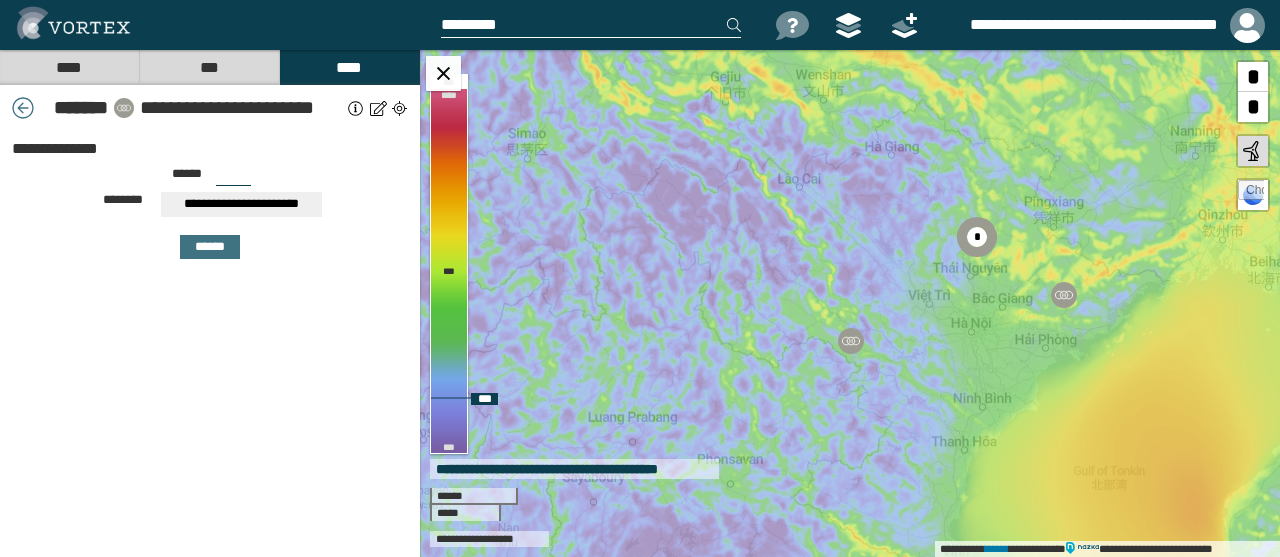 drag, startPoint x: 972, startPoint y: 443, endPoint x: 926, endPoint y: 409, distance: 57.201397 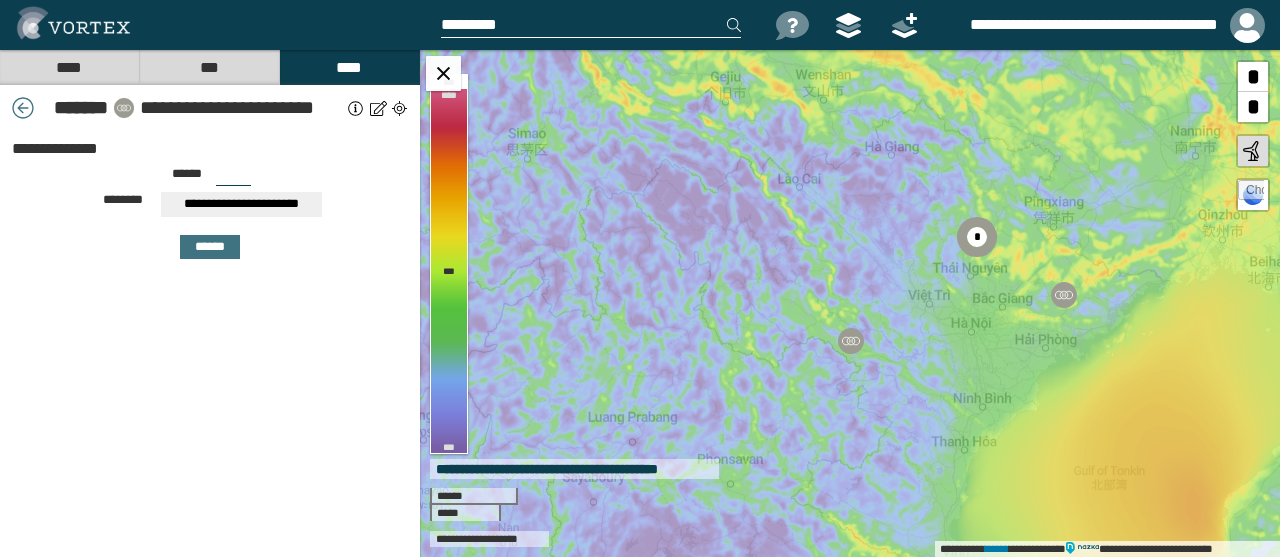 click on "****" at bounding box center (69, 67) 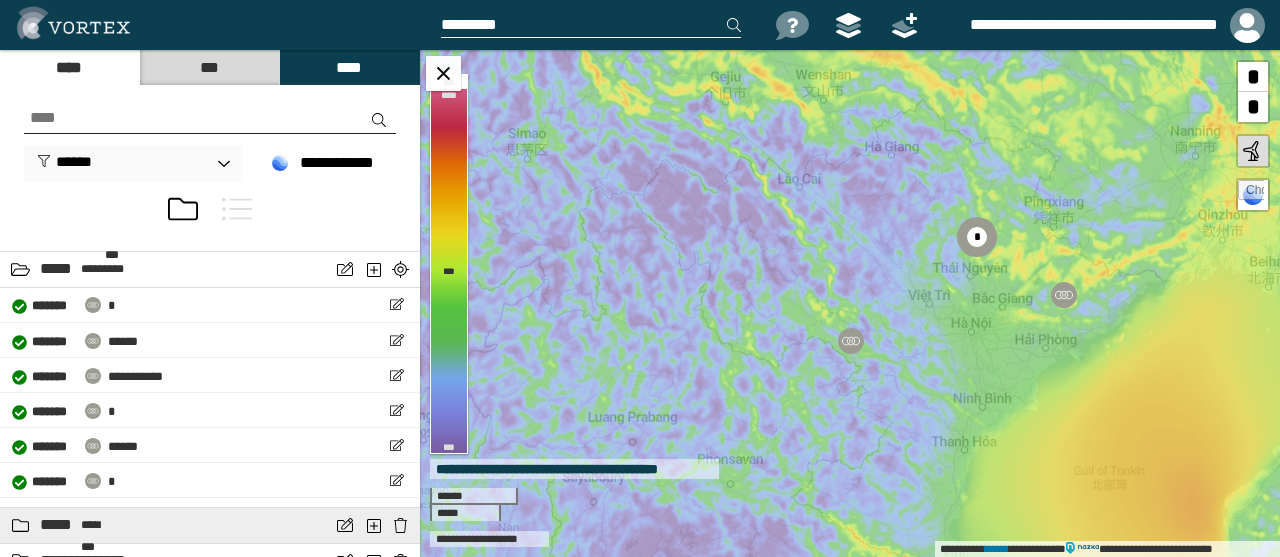 scroll, scrollTop: 116, scrollLeft: 0, axis: vertical 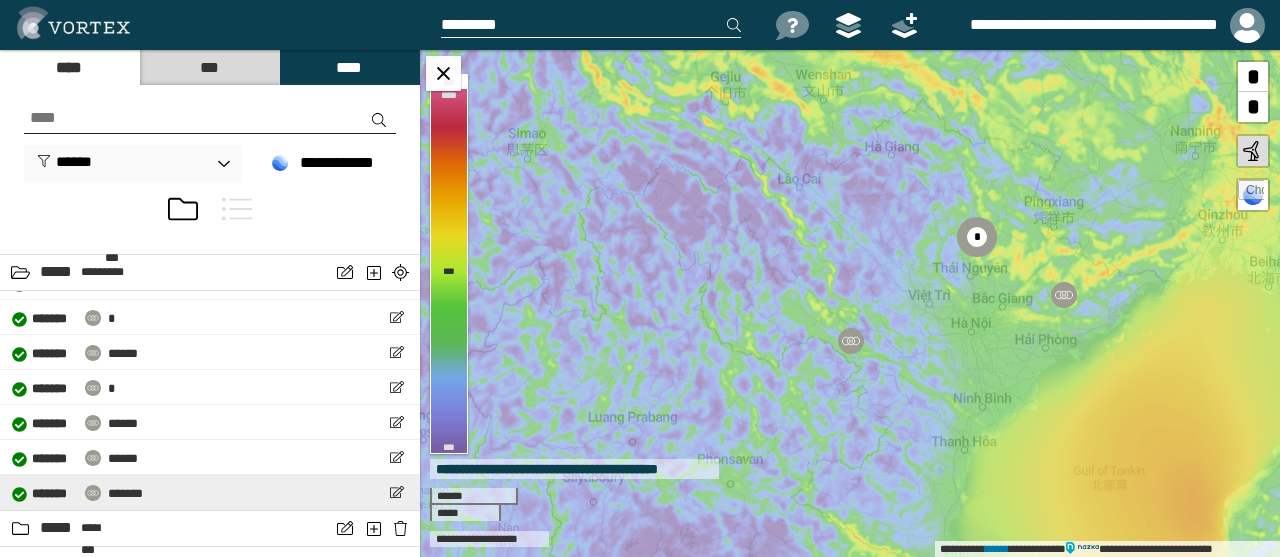 click on "**********" at bounding box center [210, 492] 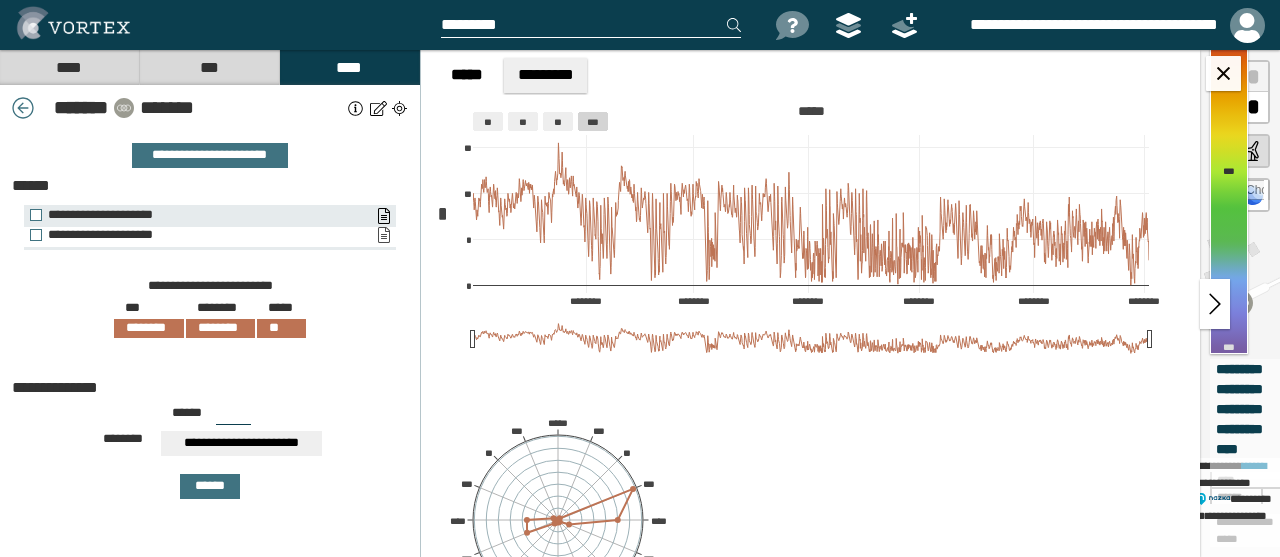 click on "**********" at bounding box center [383, 235] 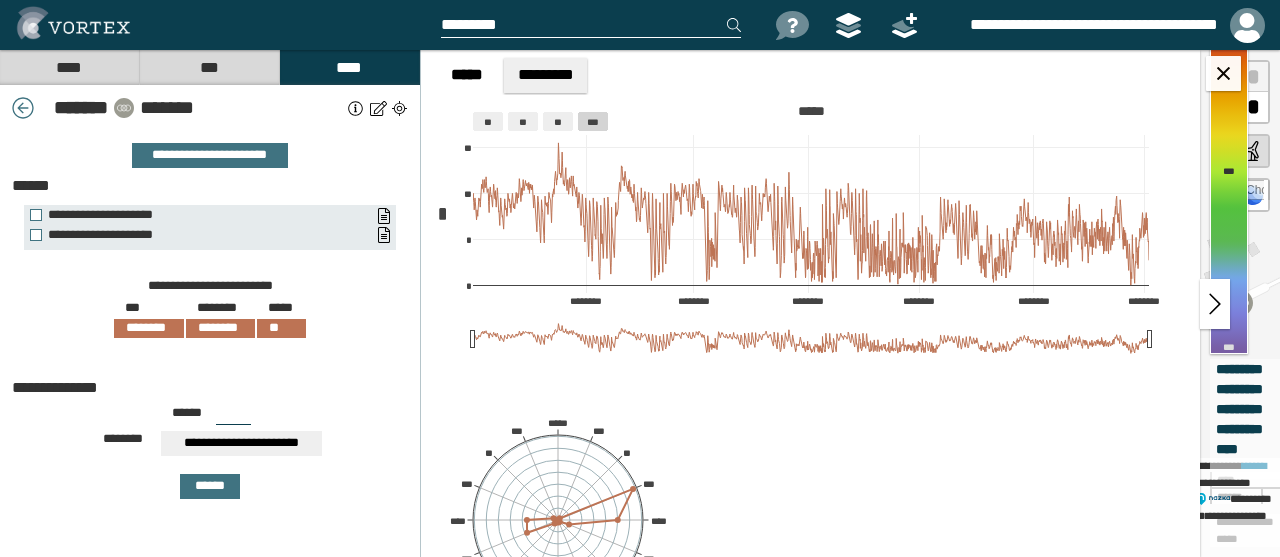 click on "*******" at bounding box center (241, 108) 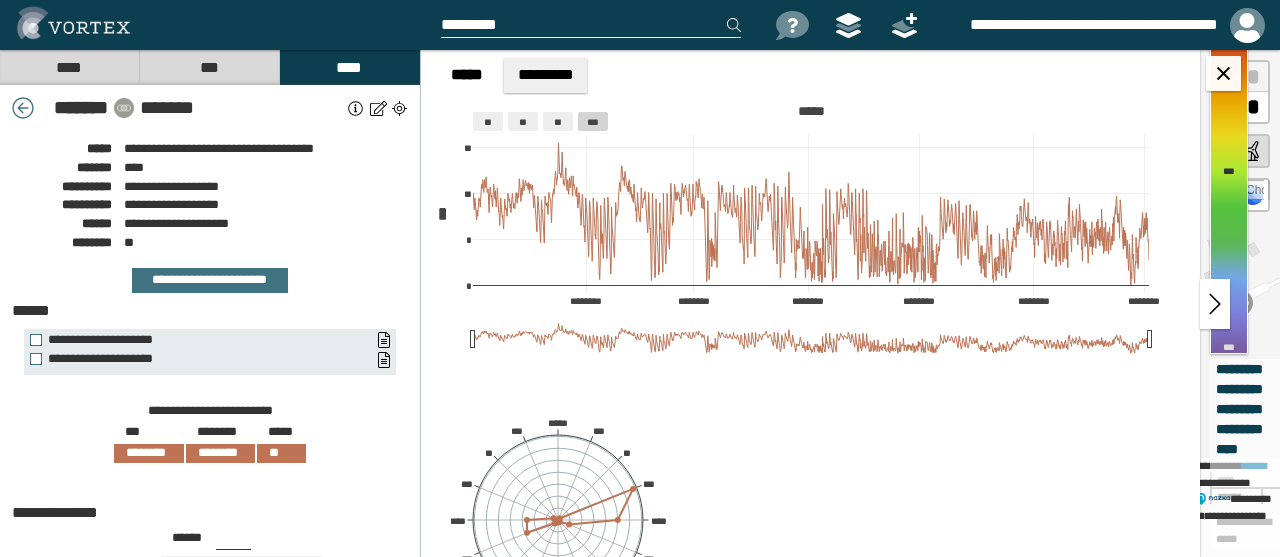 click on "****" at bounding box center [69, 67] 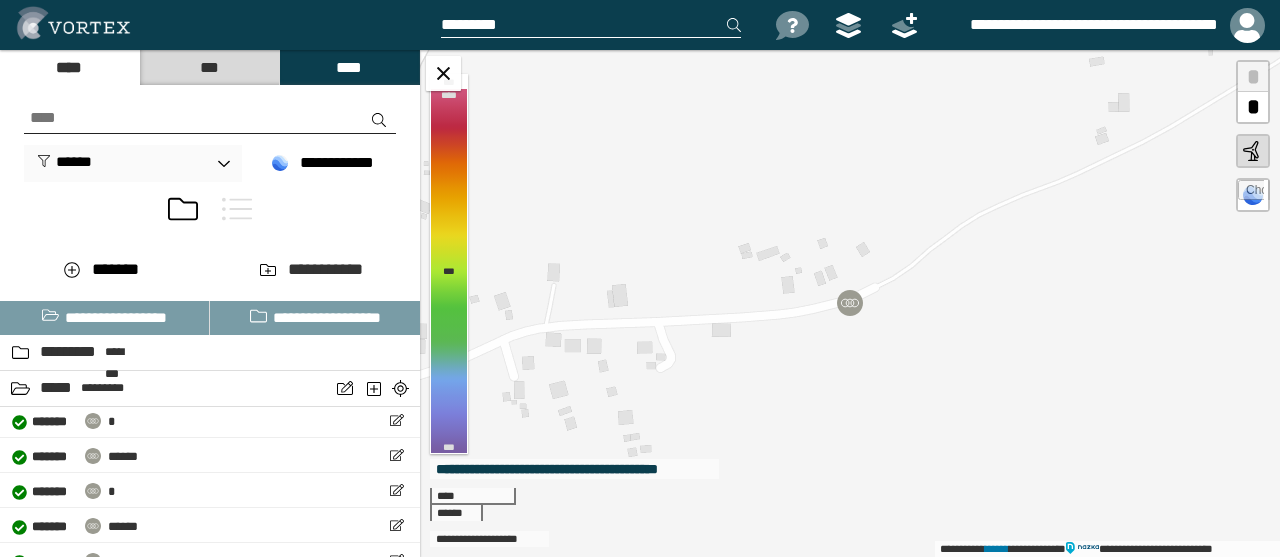 scroll, scrollTop: 166, scrollLeft: 0, axis: vertical 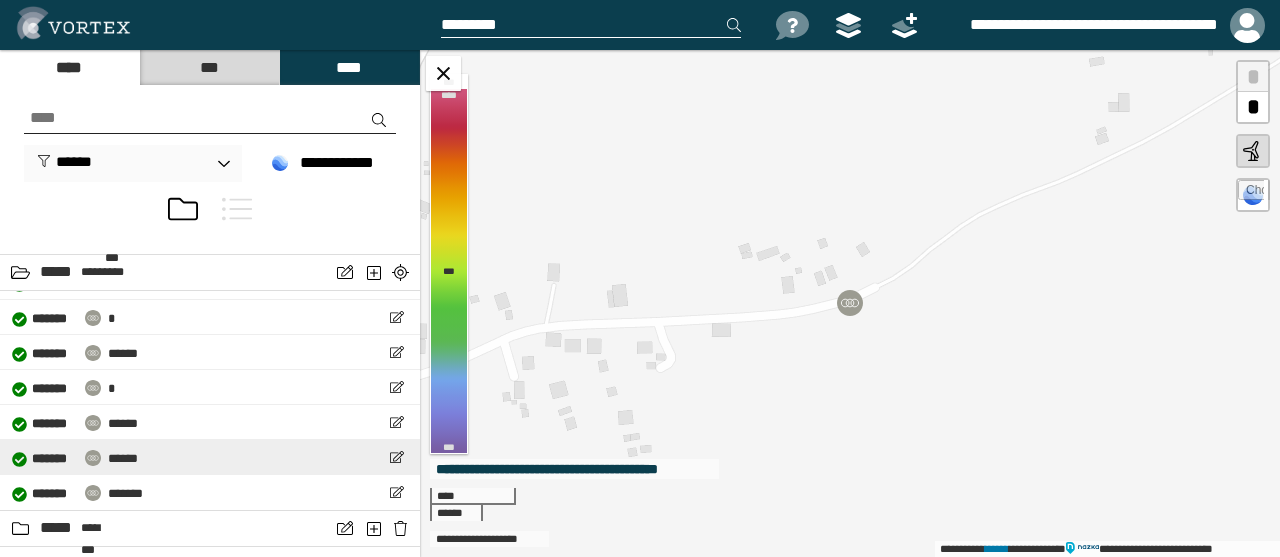 click on "* ******" at bounding box center (54, 459) 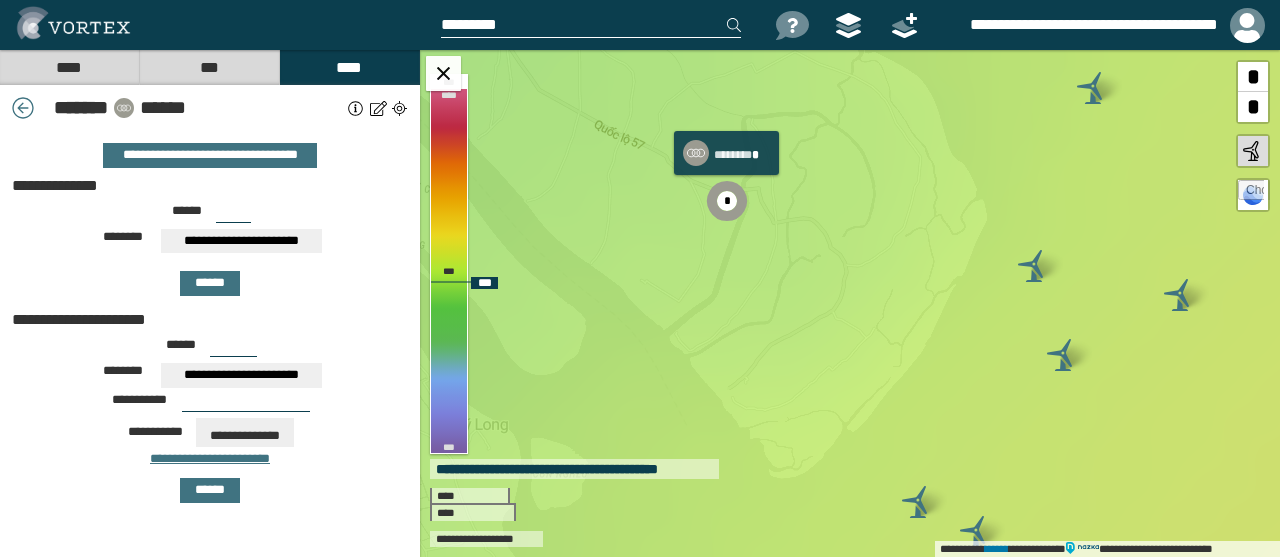 click 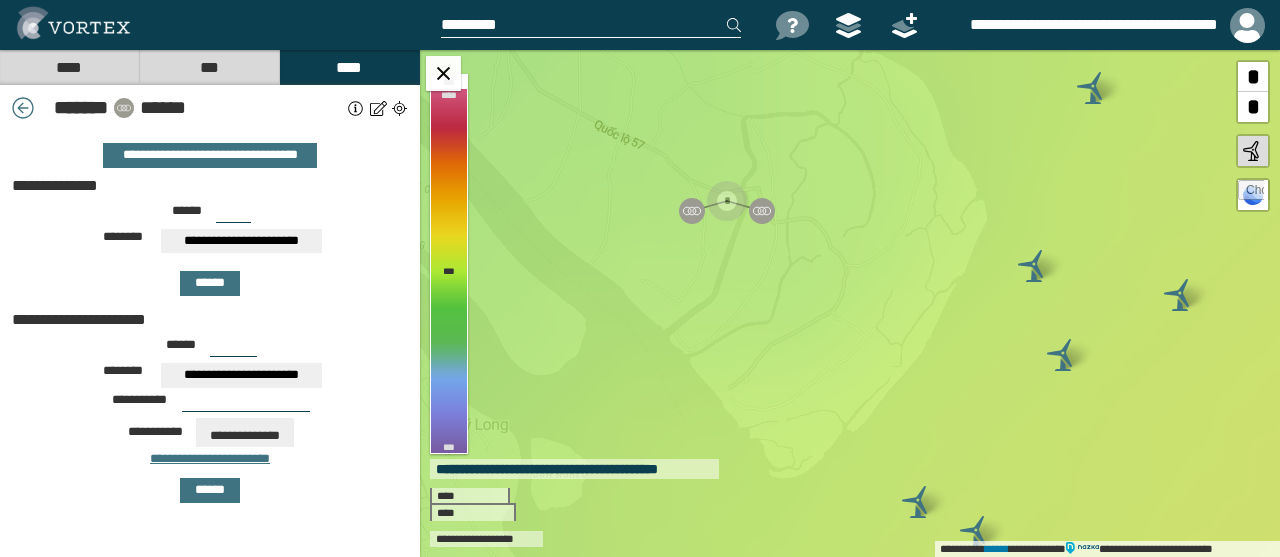 click on "****" at bounding box center [69, 67] 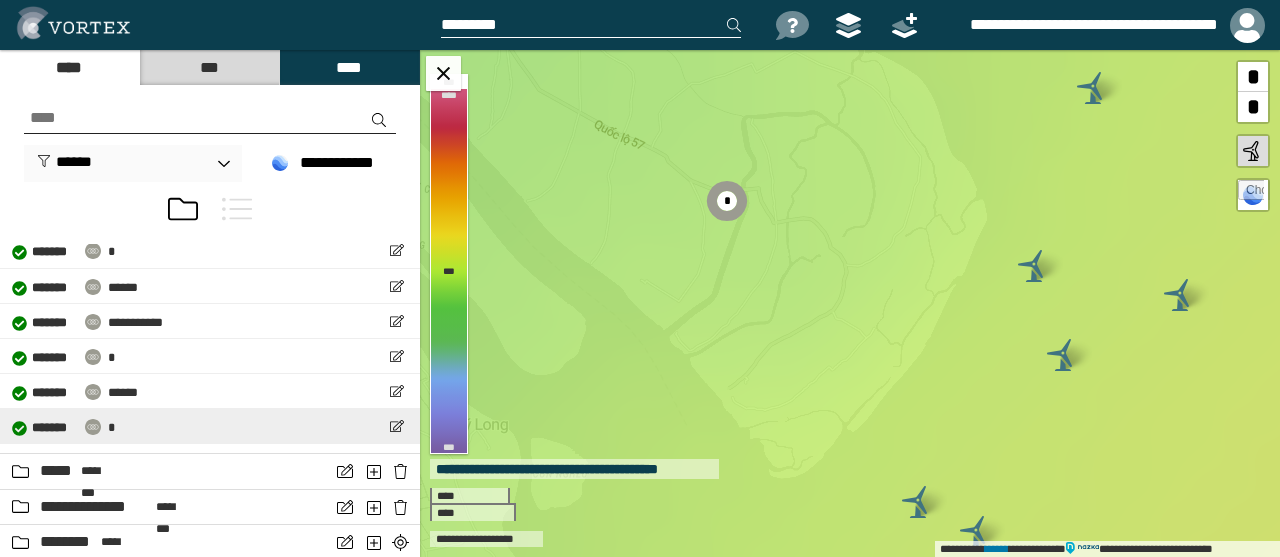 scroll, scrollTop: 116, scrollLeft: 0, axis: vertical 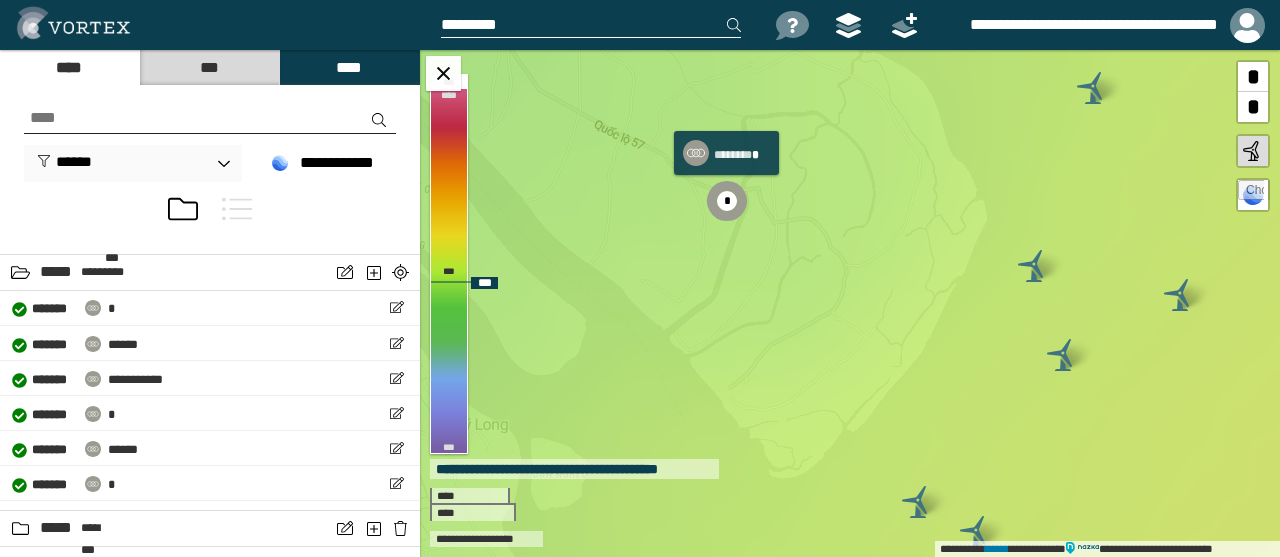 click 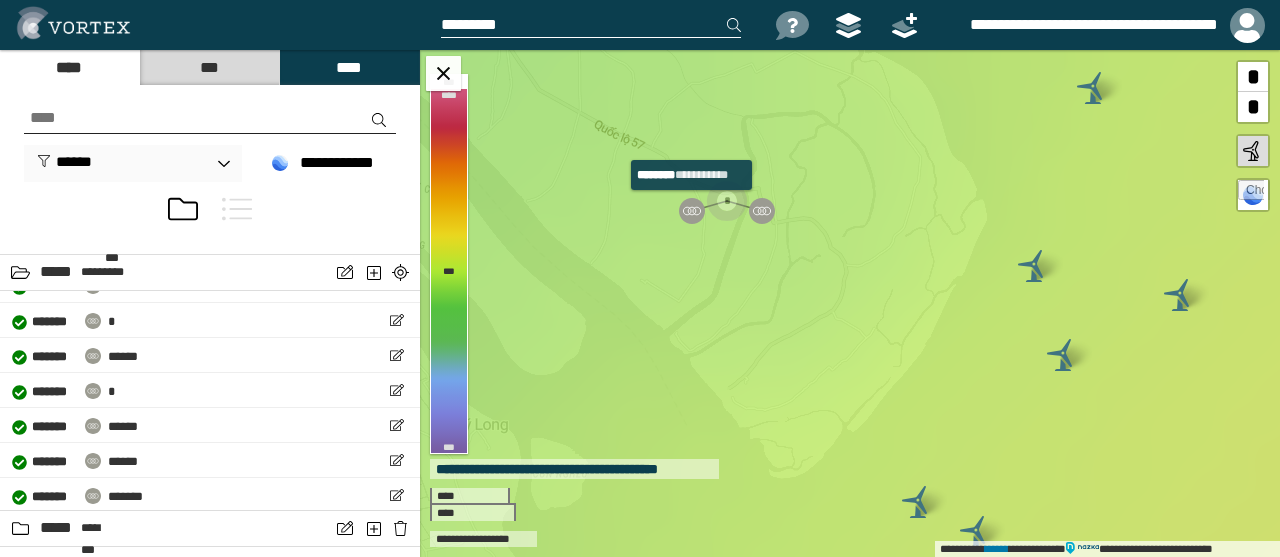 scroll, scrollTop: 166, scrollLeft: 0, axis: vertical 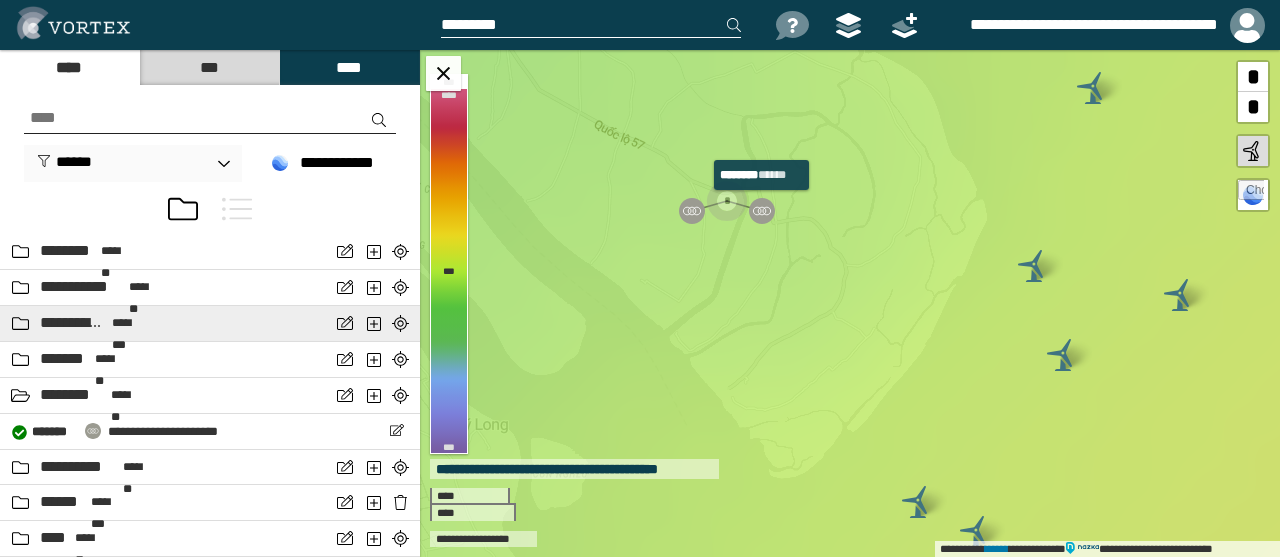 click at bounding box center (20, 323) 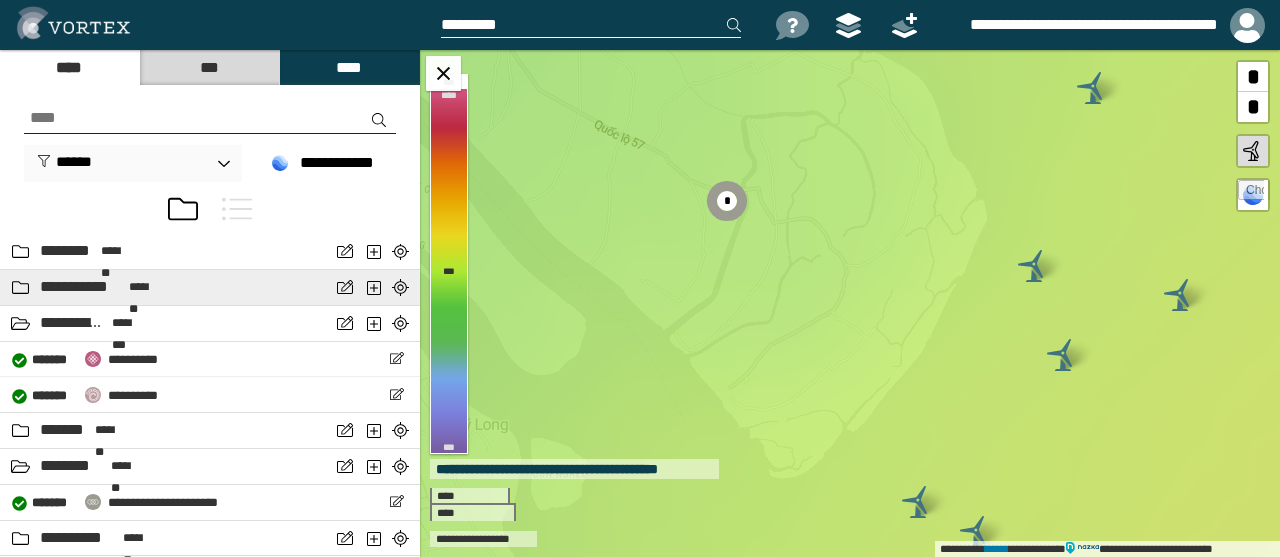 click at bounding box center [20, 287] 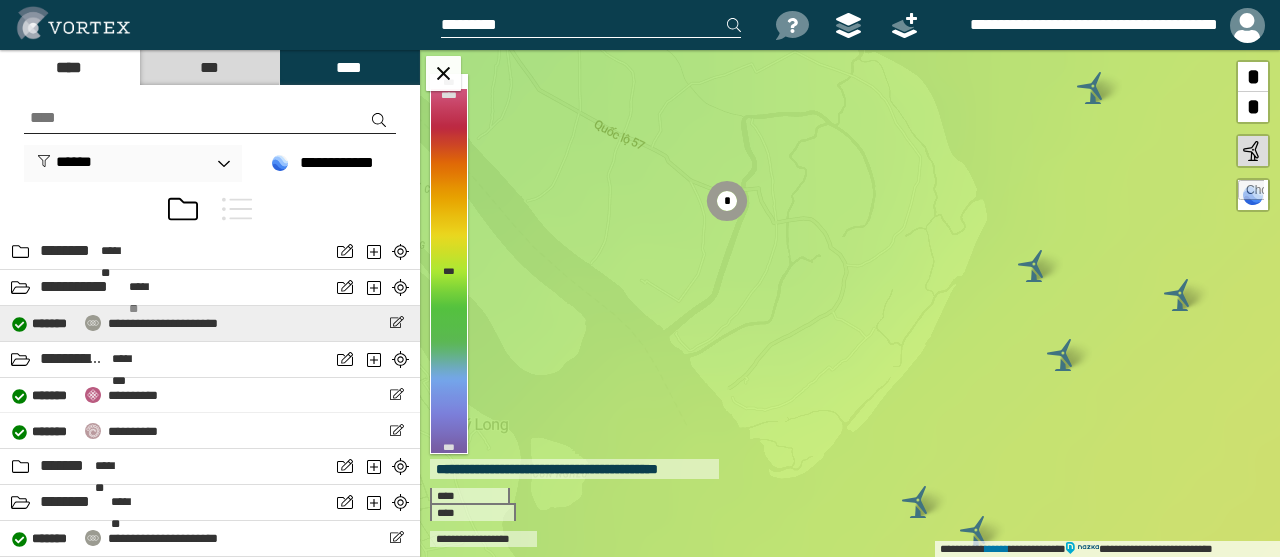 scroll, scrollTop: 348, scrollLeft: 0, axis: vertical 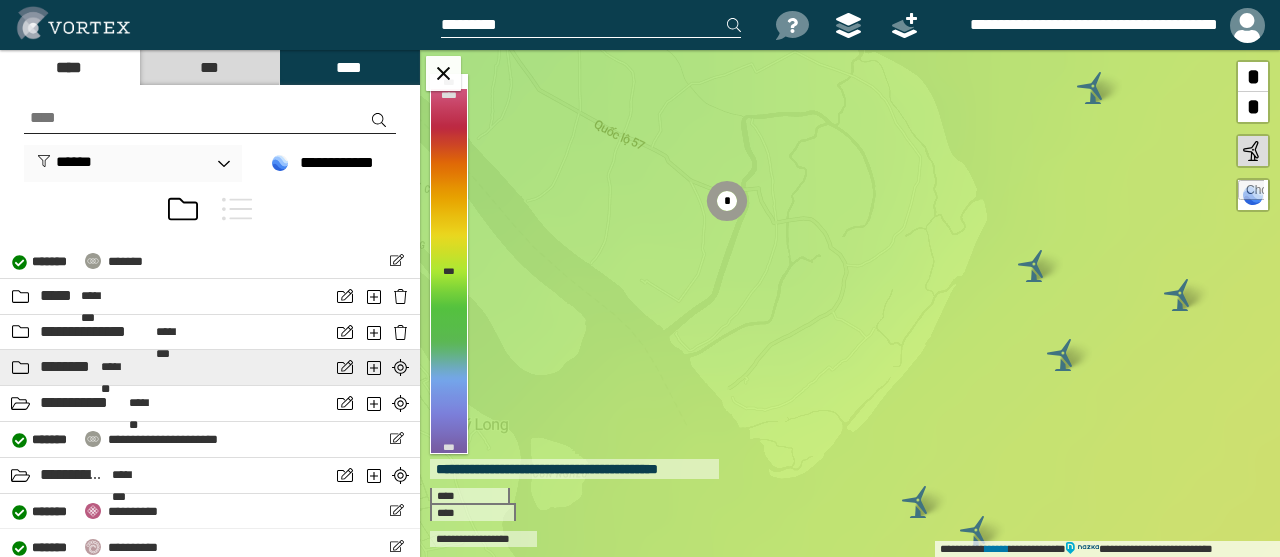 click at bounding box center (20, 367) 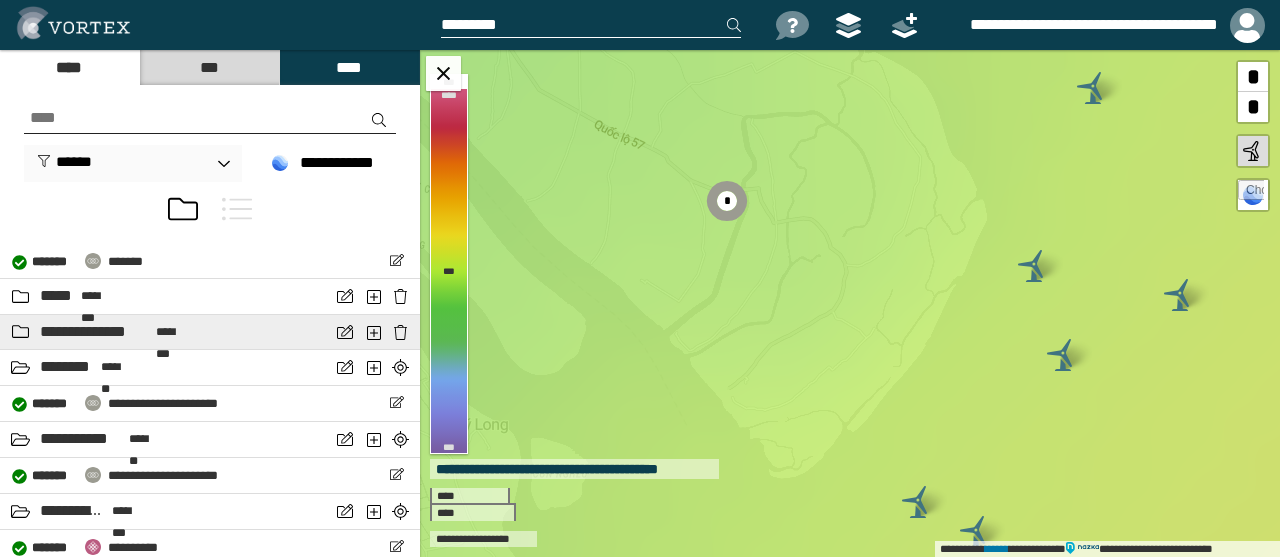 click at bounding box center (20, 332) 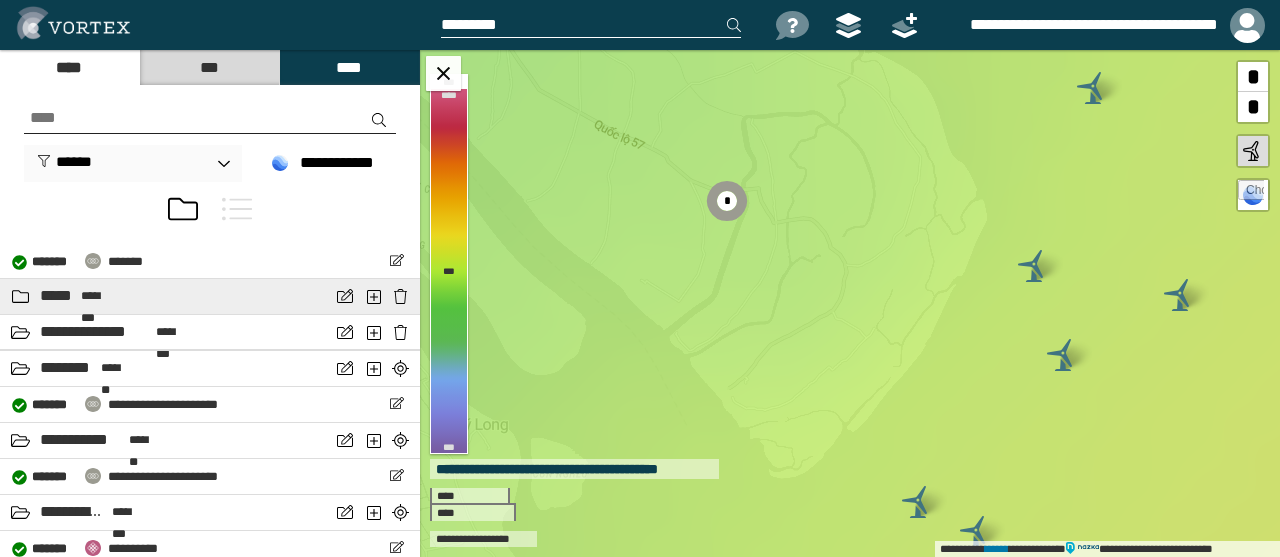 click at bounding box center (20, 296) 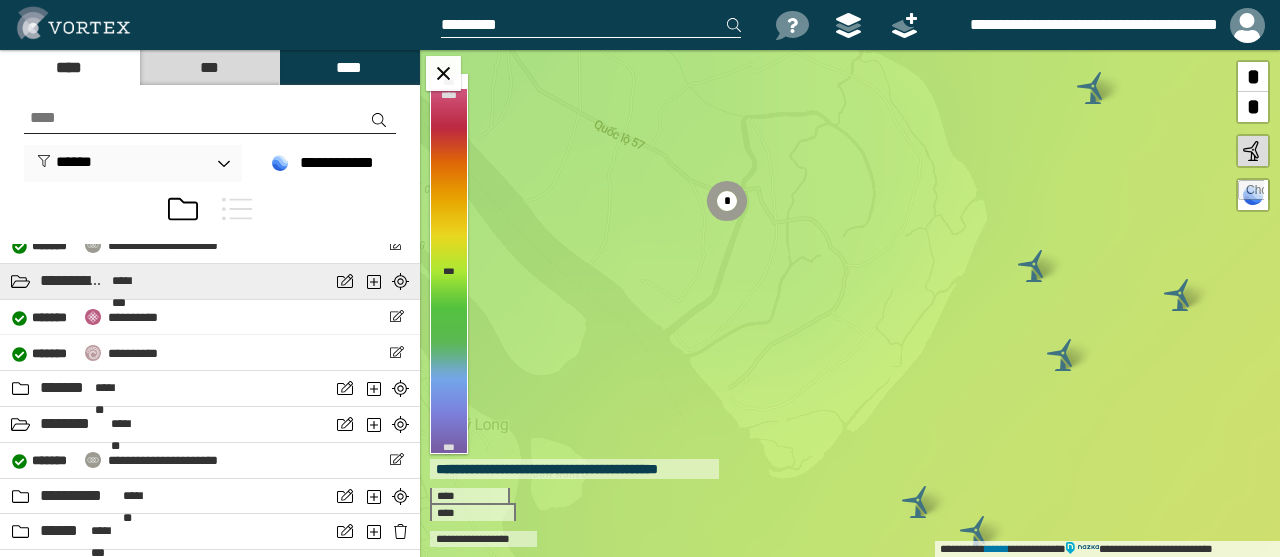 scroll, scrollTop: 677, scrollLeft: 0, axis: vertical 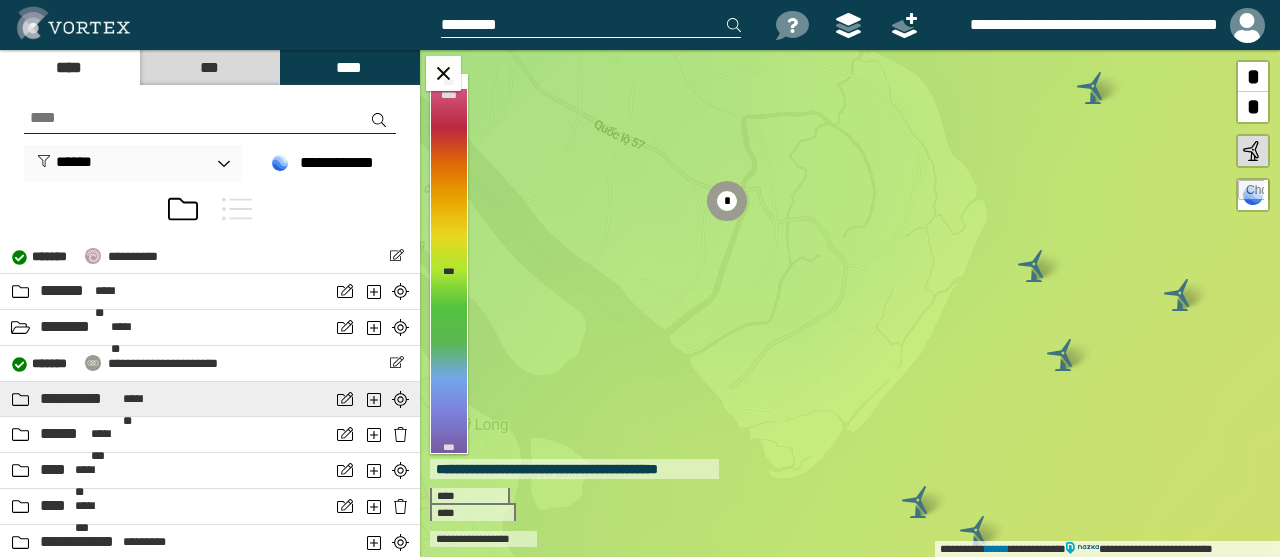 click at bounding box center [20, 399] 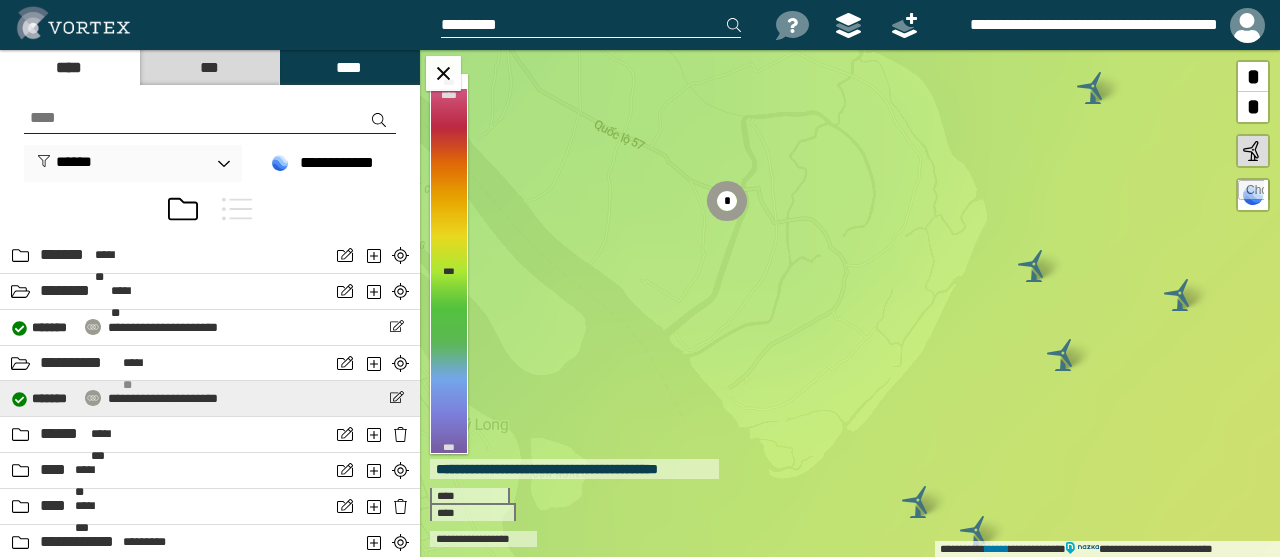 scroll, scrollTop: 713, scrollLeft: 0, axis: vertical 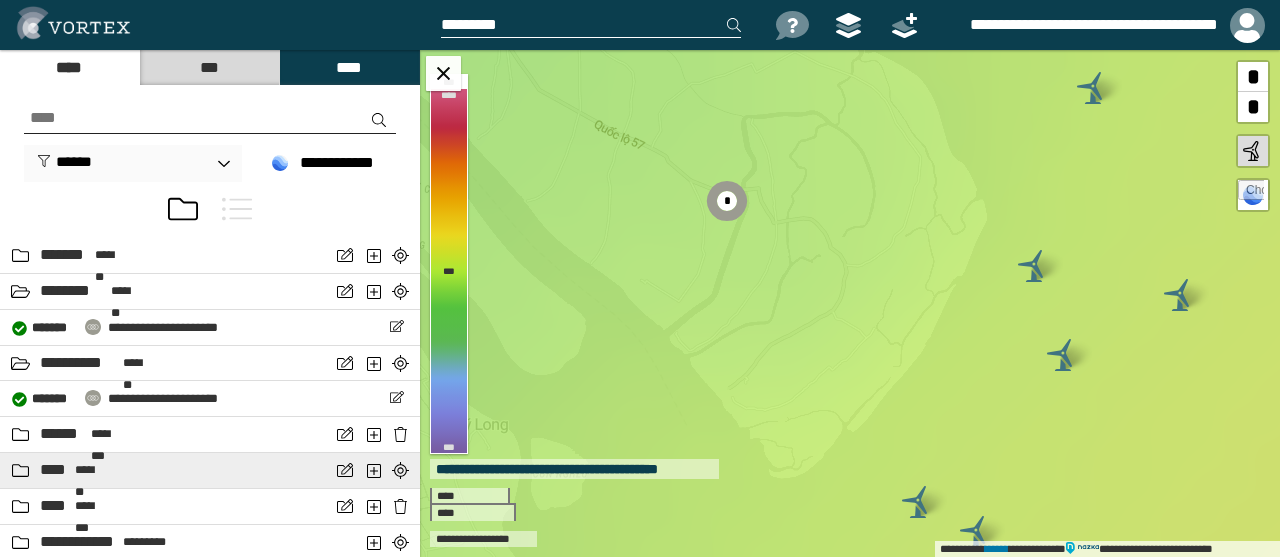 click at bounding box center [20, 470] 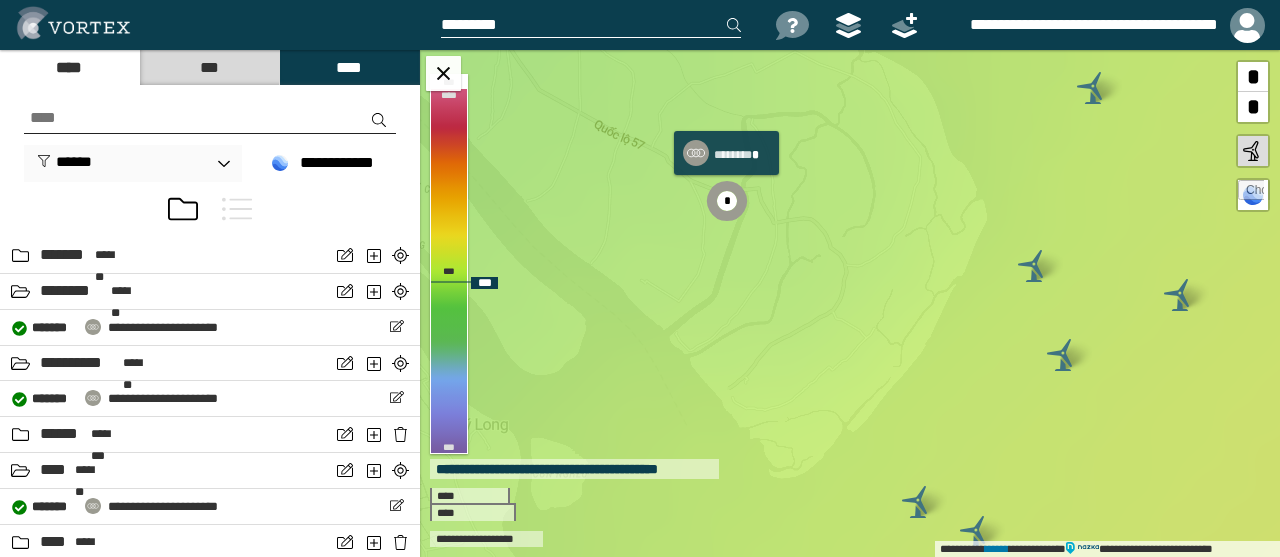 click 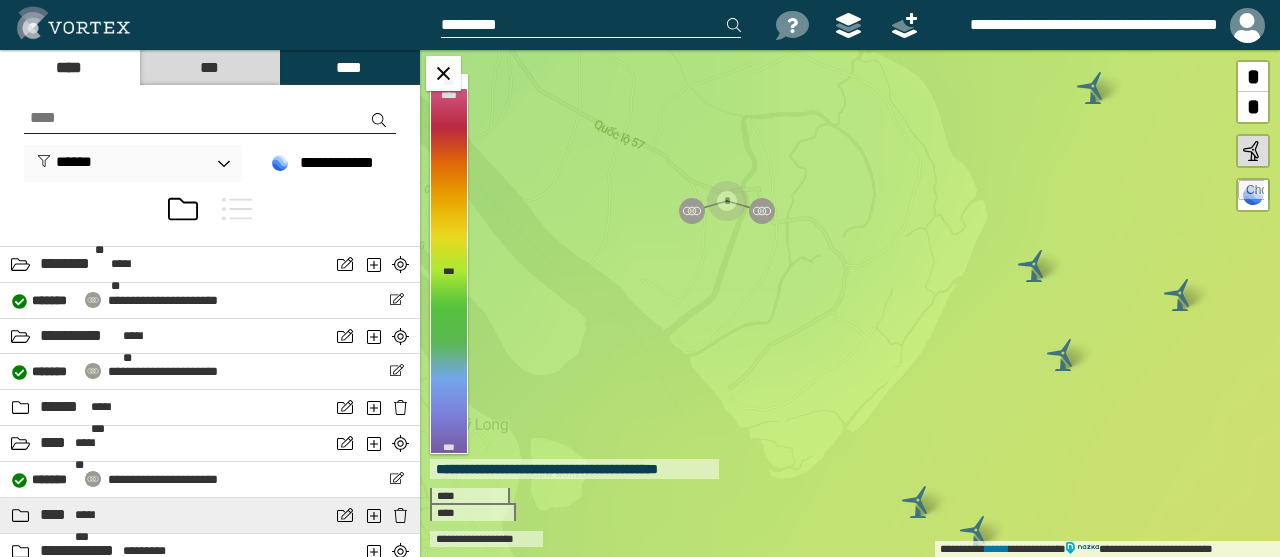 scroll, scrollTop: 749, scrollLeft: 0, axis: vertical 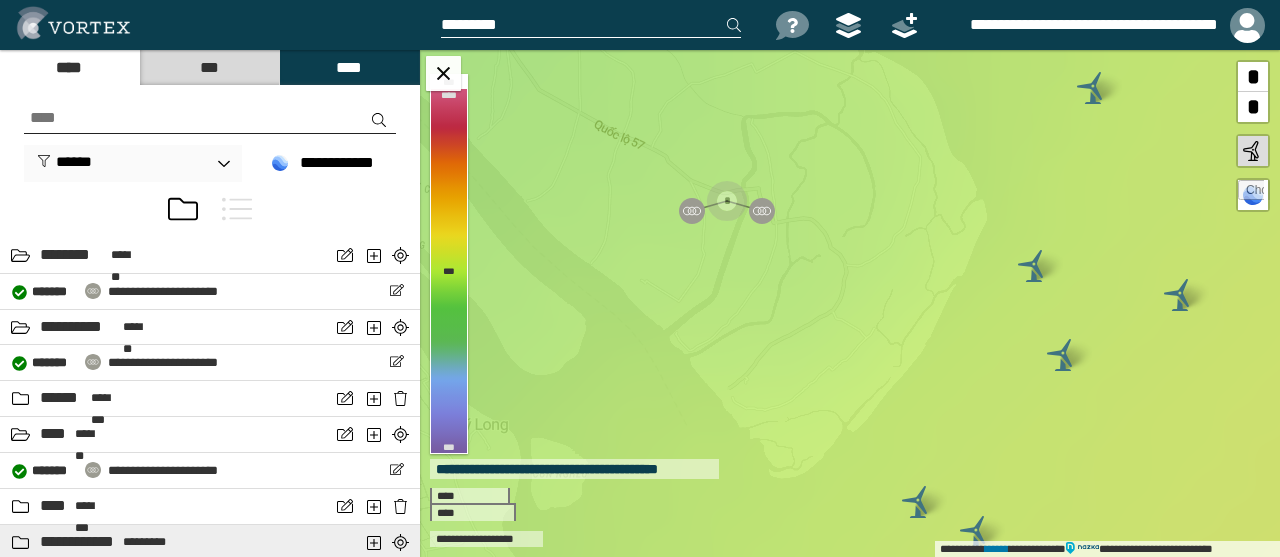 click on "**********" at bounding box center (79, 542) 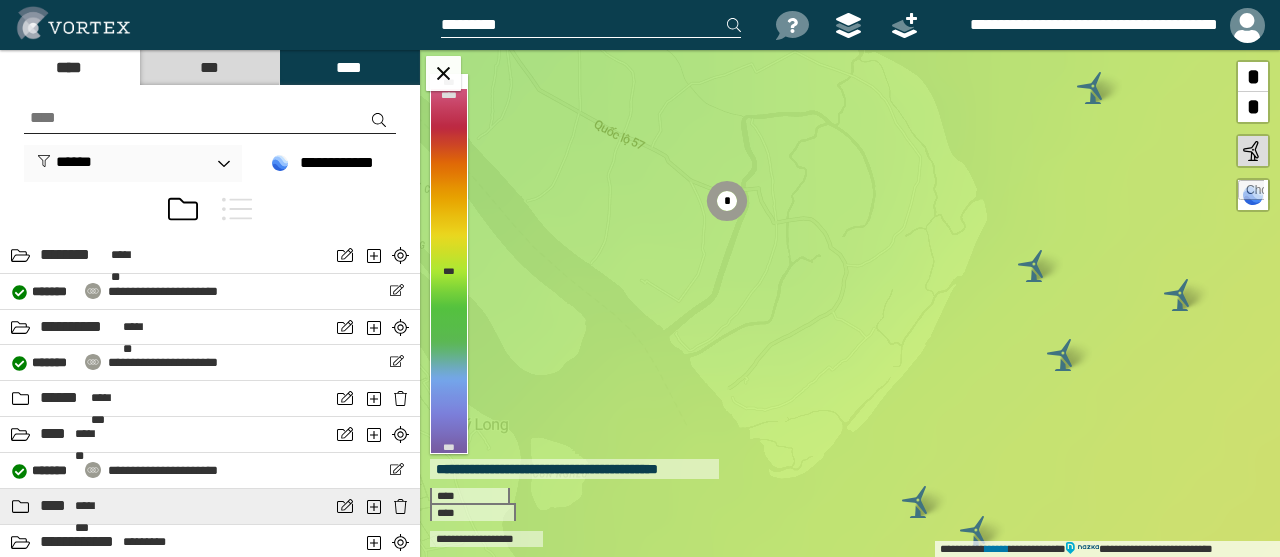 scroll, scrollTop: 969, scrollLeft: 0, axis: vertical 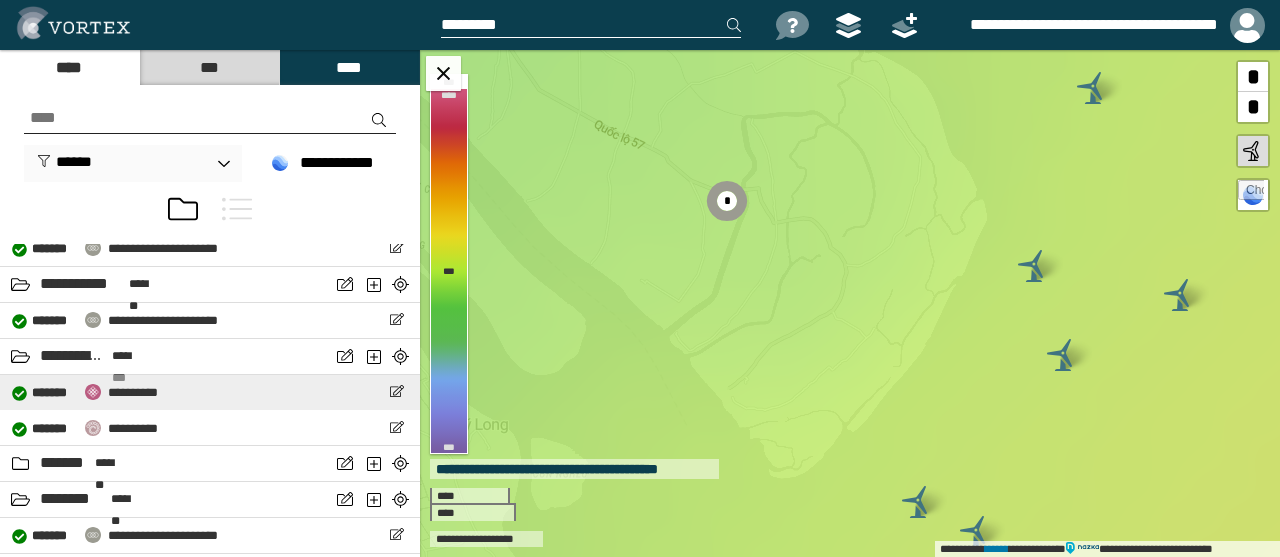 click on "**********" at bounding box center (133, 392) 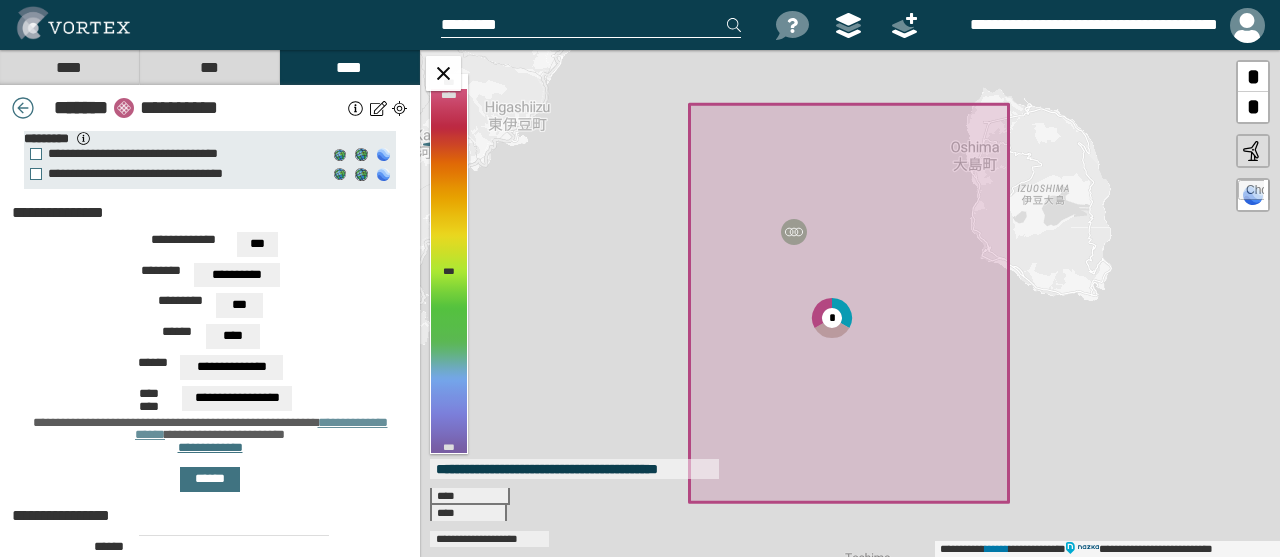 scroll, scrollTop: 0, scrollLeft: 0, axis: both 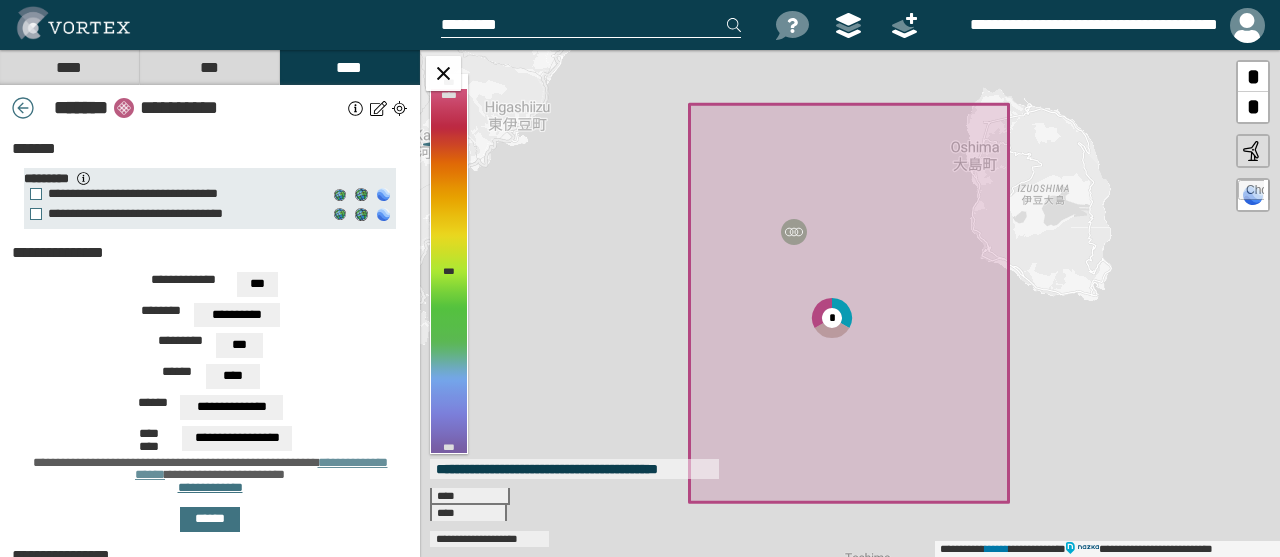 click on "**********" at bounding box center (241, 108) 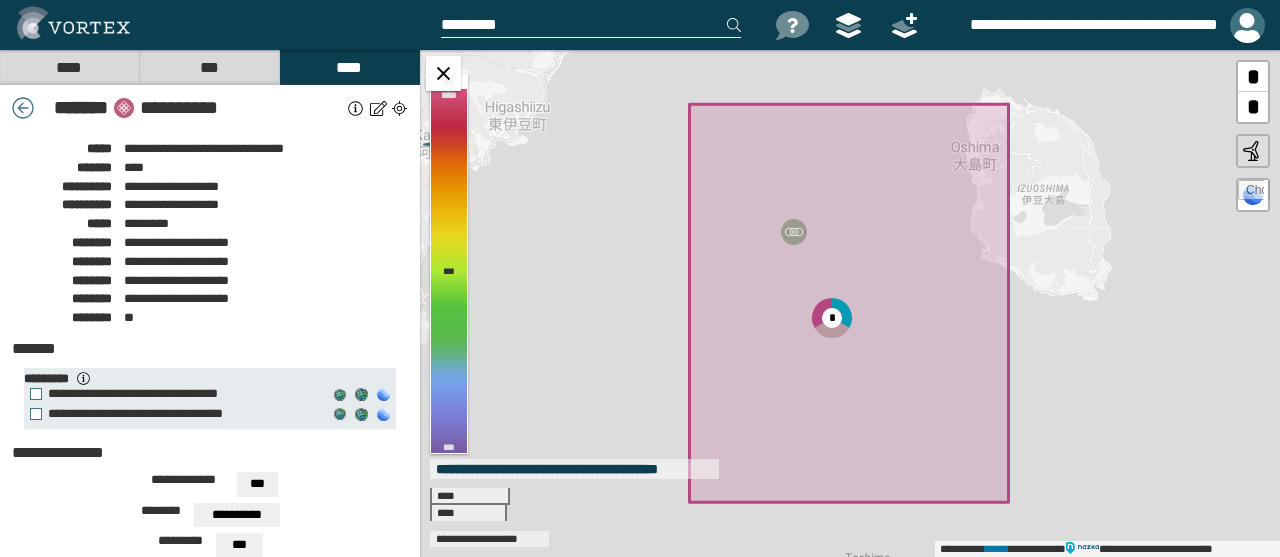 click at bounding box center (1247, 25) 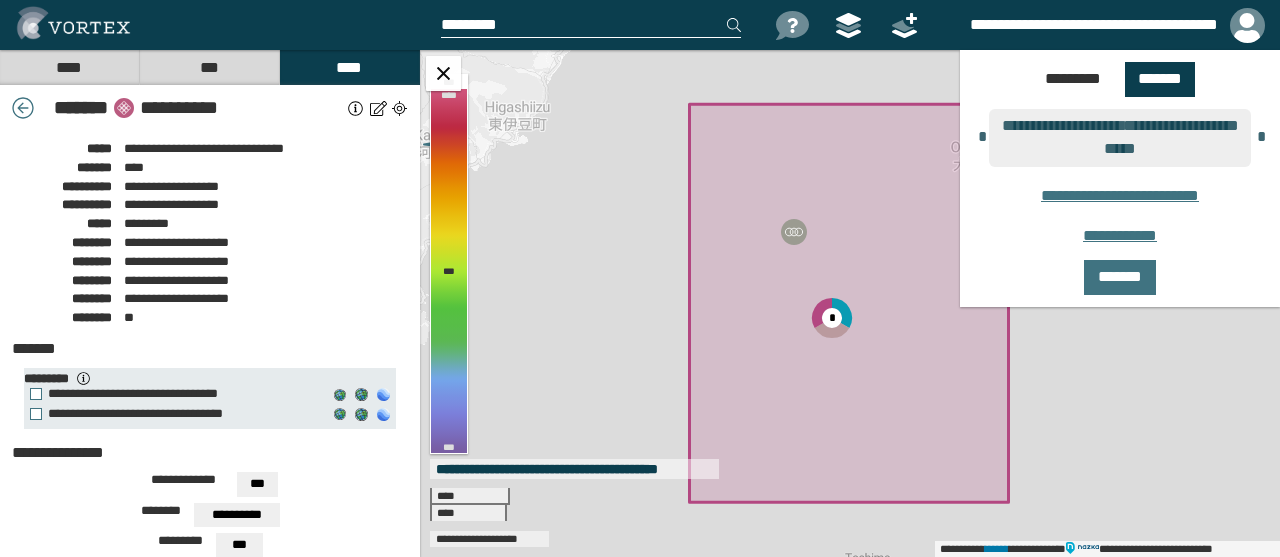 click on "**** * *********" at bounding box center (210, 221) 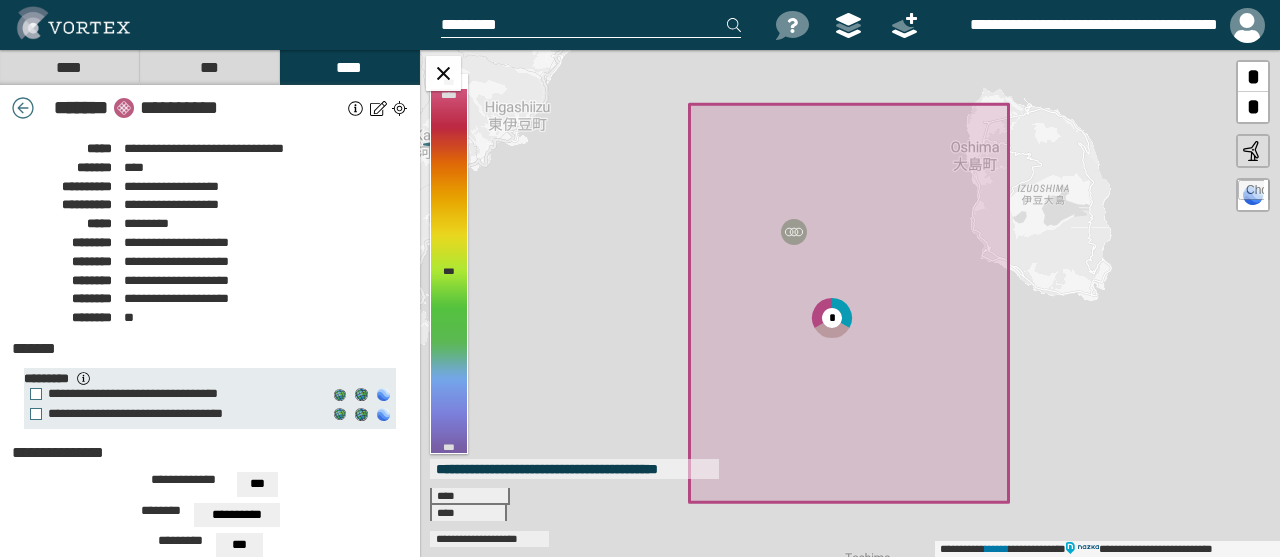 click on "**********" at bounding box center (1079, 25) 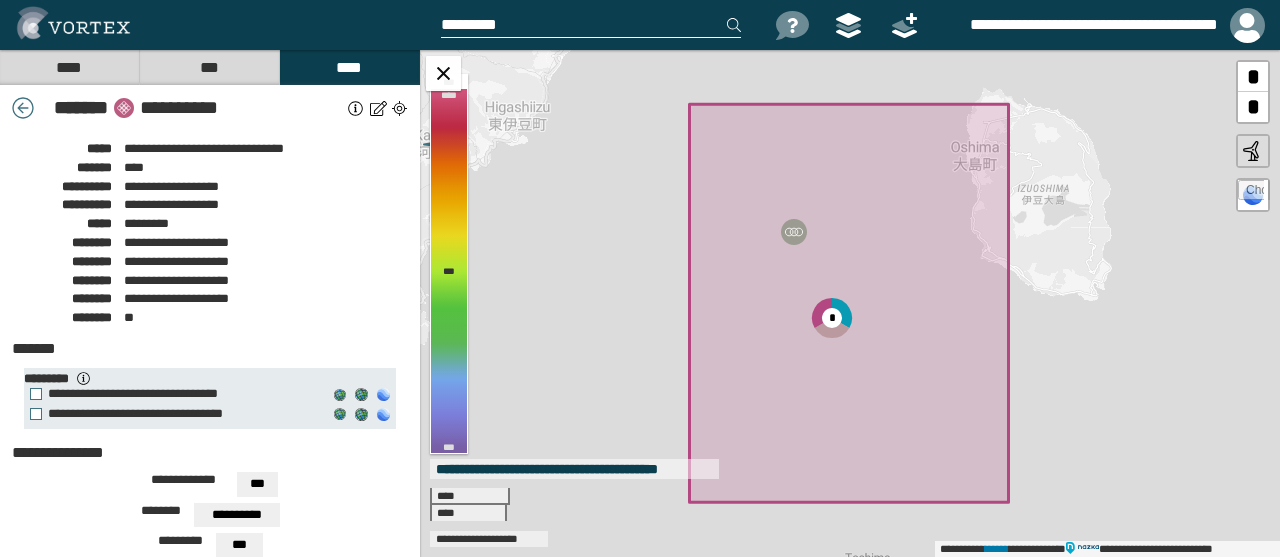 click on "****" at bounding box center (69, 67) 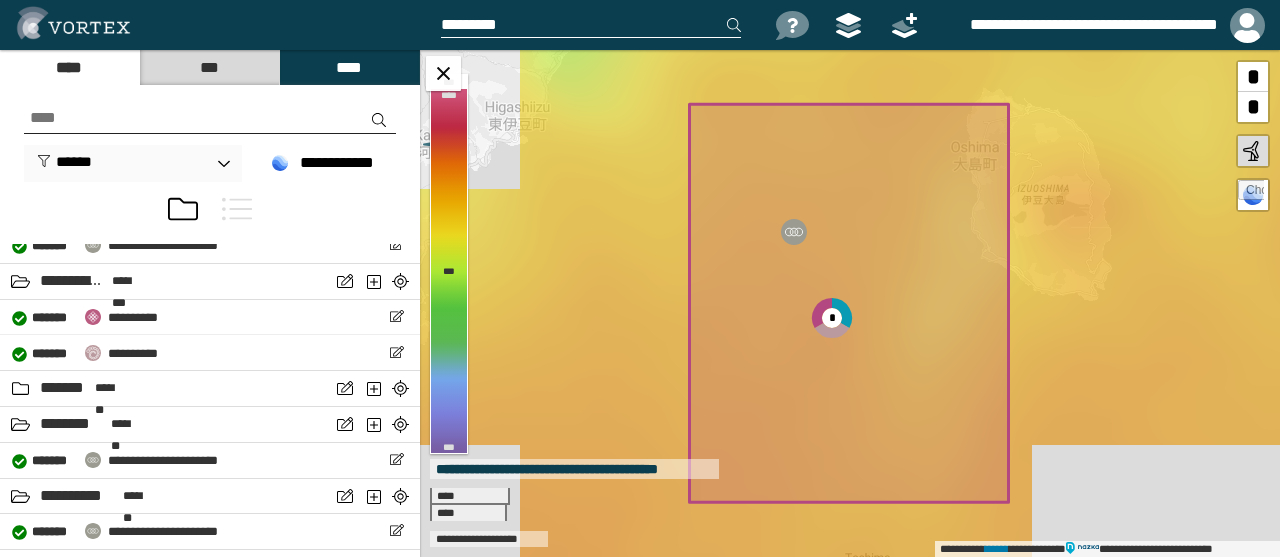 scroll, scrollTop: 969, scrollLeft: 0, axis: vertical 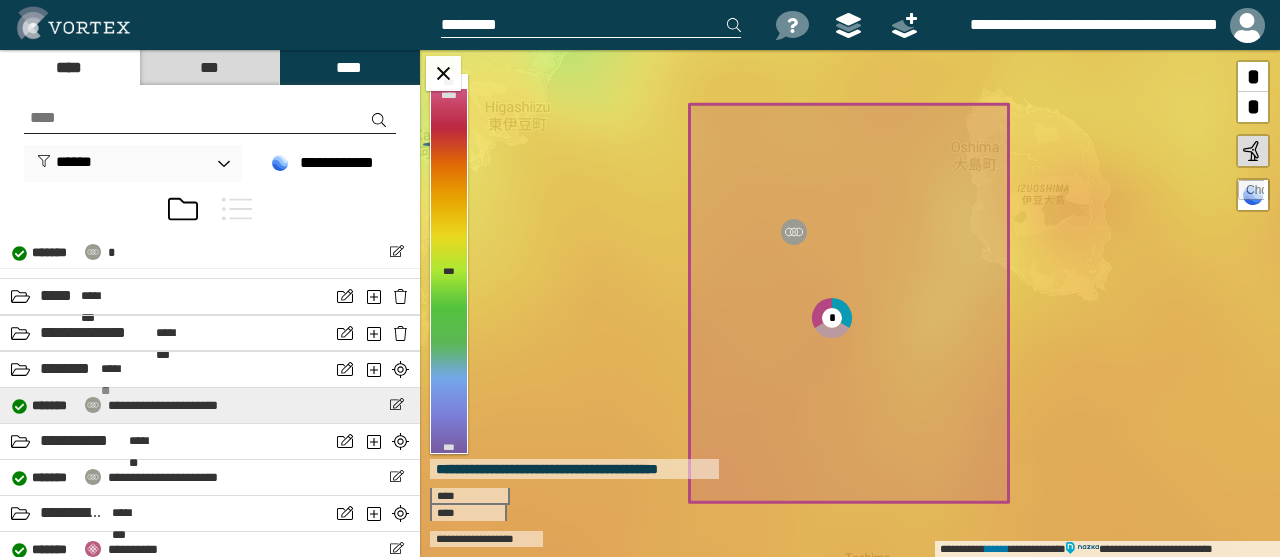 click on "**********" at bounding box center [163, 405] 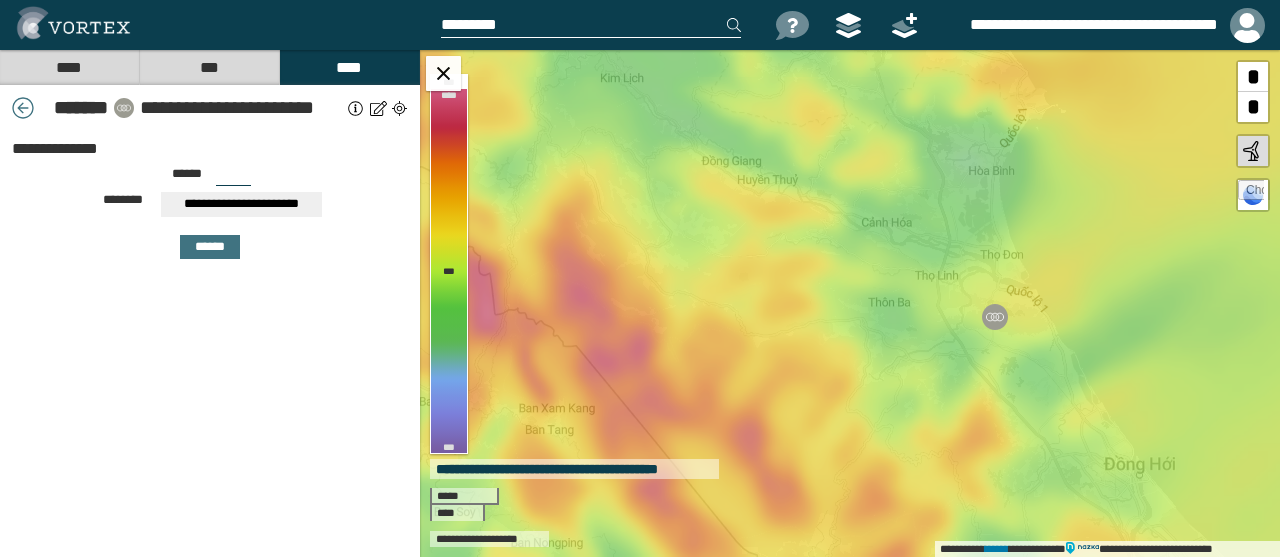 drag, startPoint x: 821, startPoint y: 419, endPoint x: 965, endPoint y: 379, distance: 149.45233 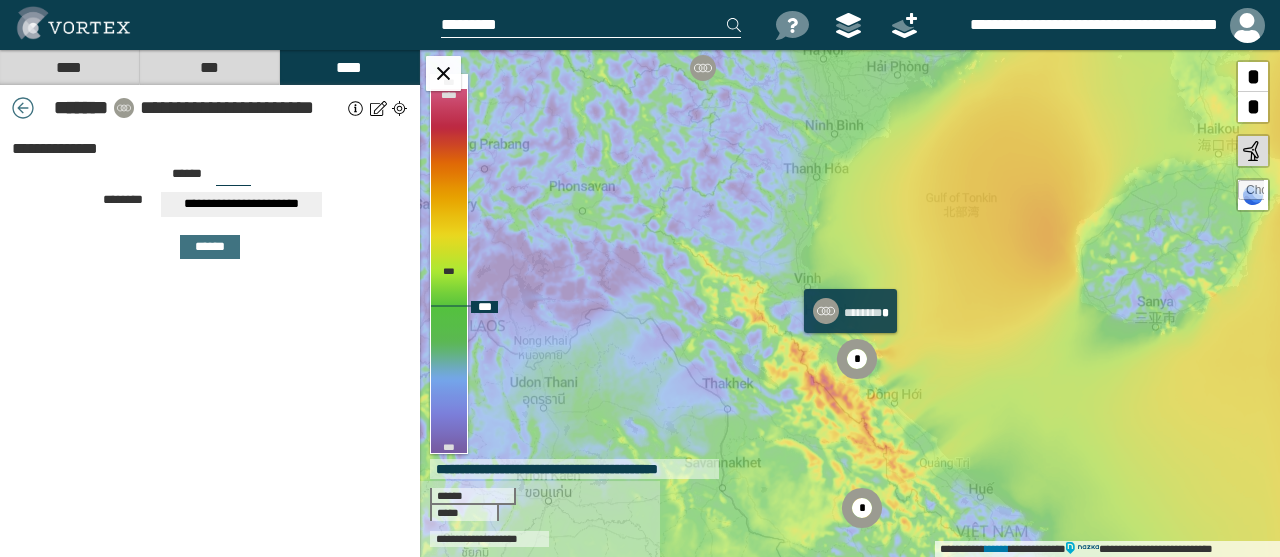 click 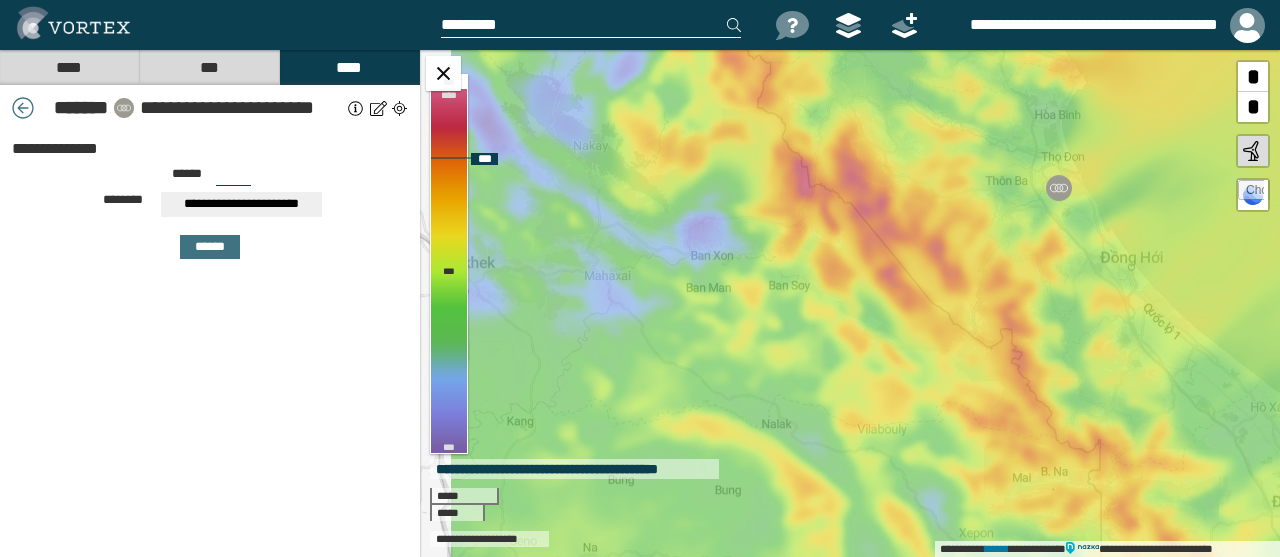drag, startPoint x: 778, startPoint y: 386, endPoint x: 947, endPoint y: 266, distance: 207.27036 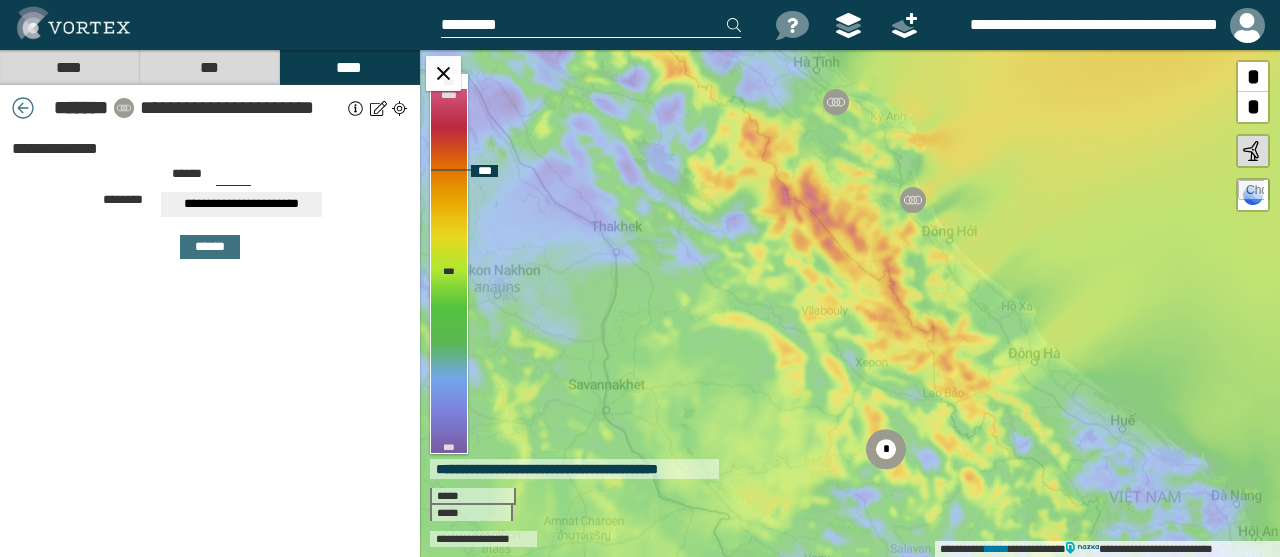 drag, startPoint x: 1020, startPoint y: 333, endPoint x: 892, endPoint y: 284, distance: 137.05838 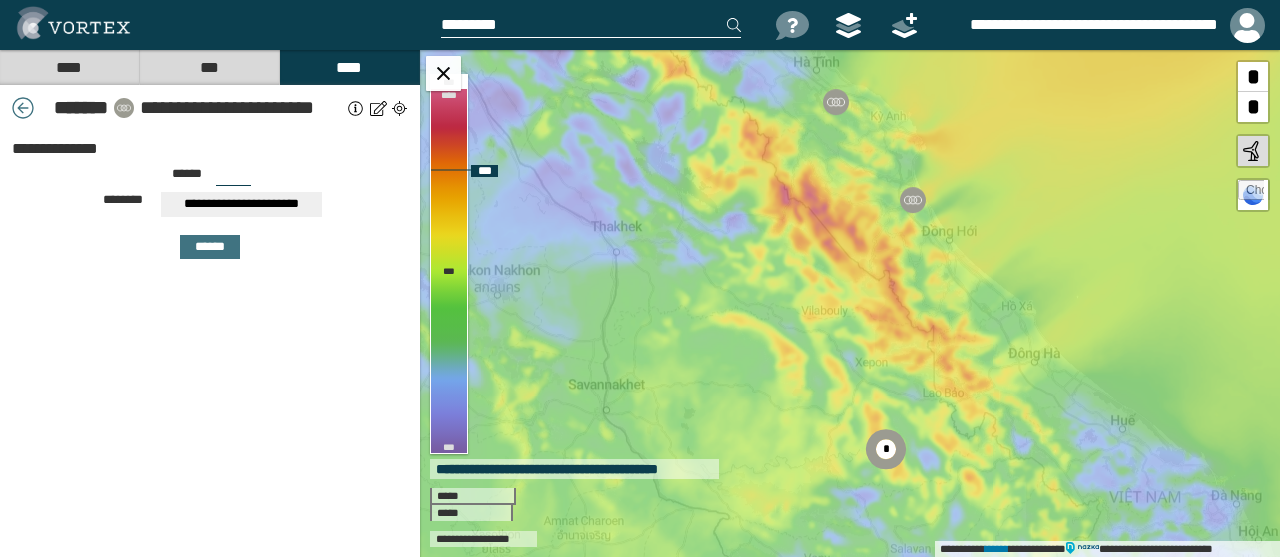 click on "**********" at bounding box center [850, 303] 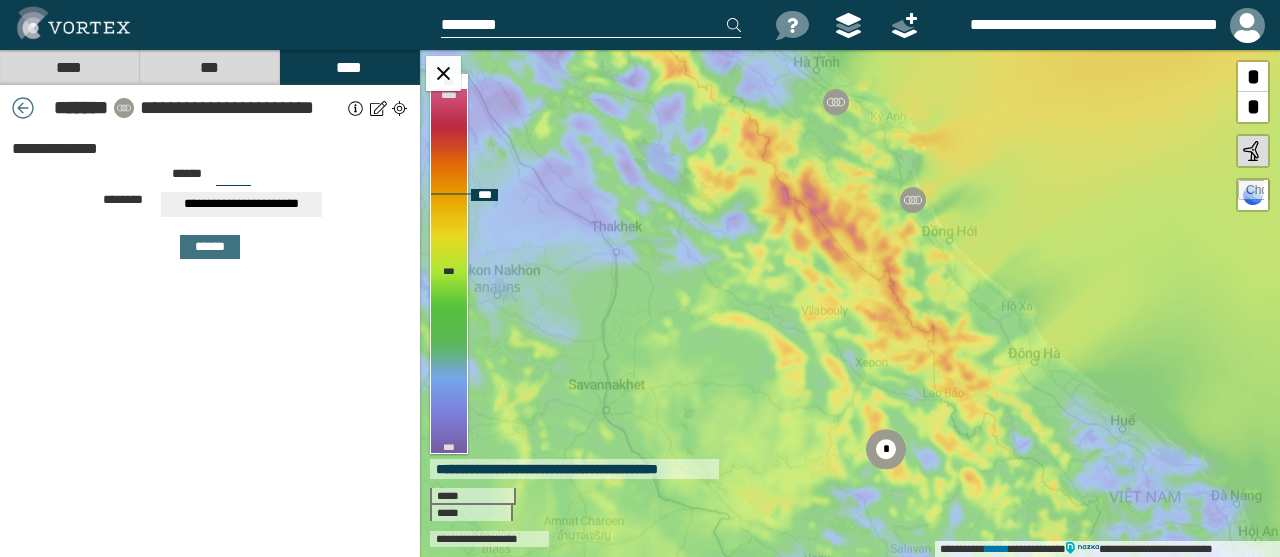 click on "****" at bounding box center (69, 67) 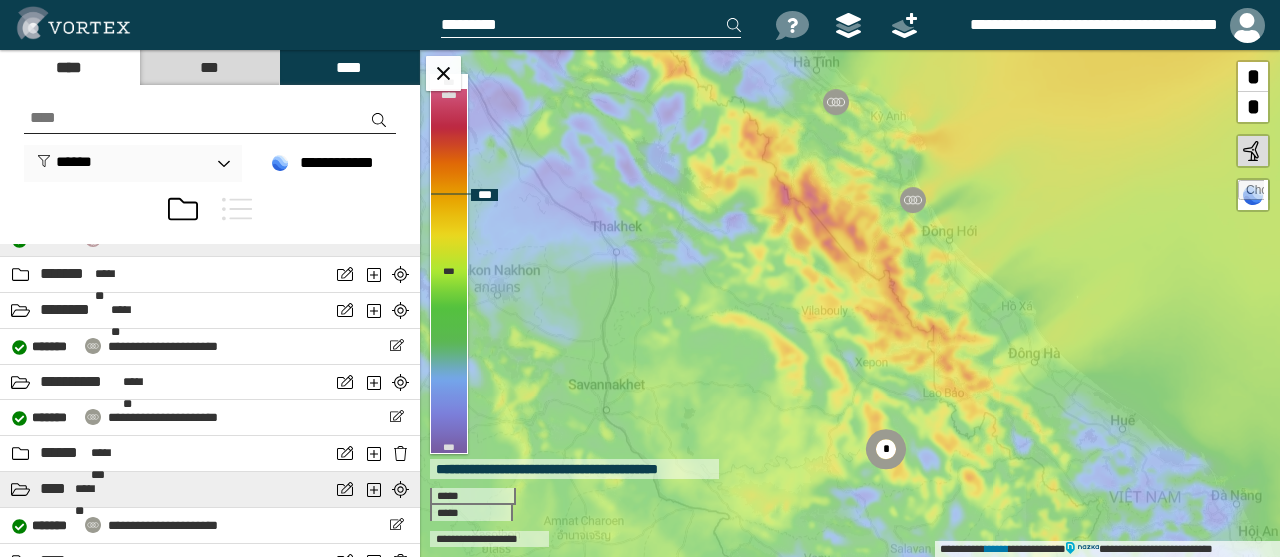 scroll, scrollTop: 696, scrollLeft: 0, axis: vertical 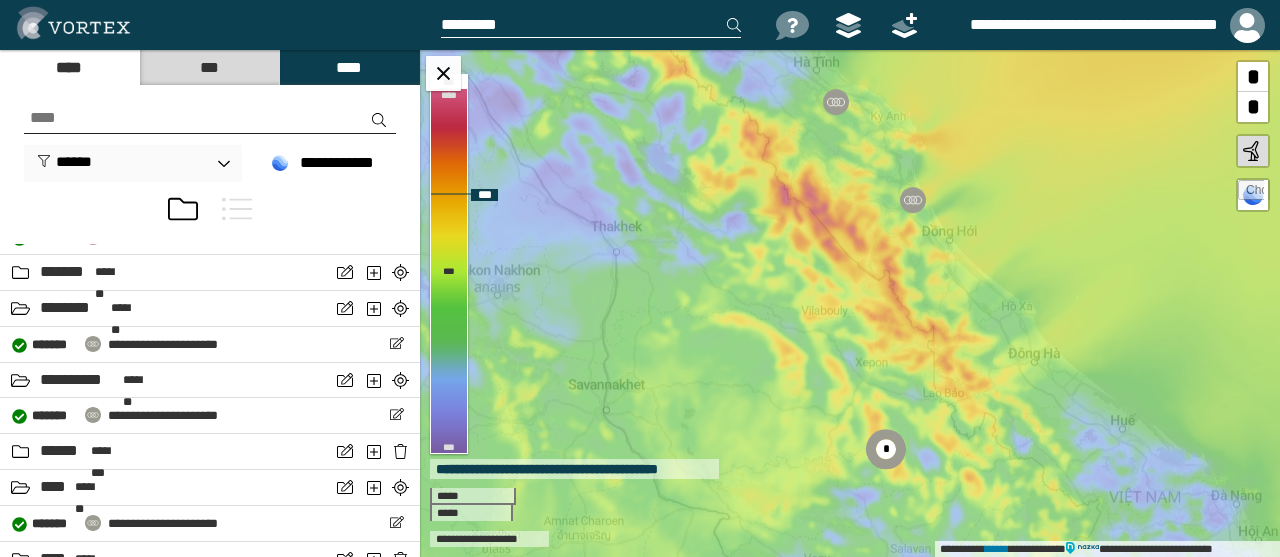 click at bounding box center [210, 213] 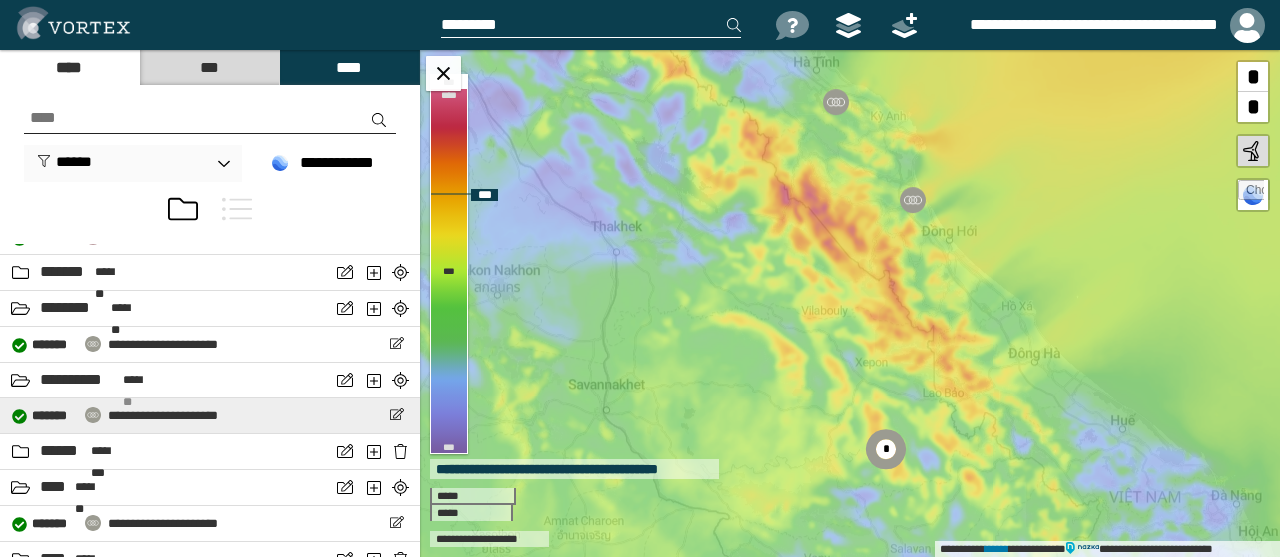 scroll, scrollTop: 580, scrollLeft: 0, axis: vertical 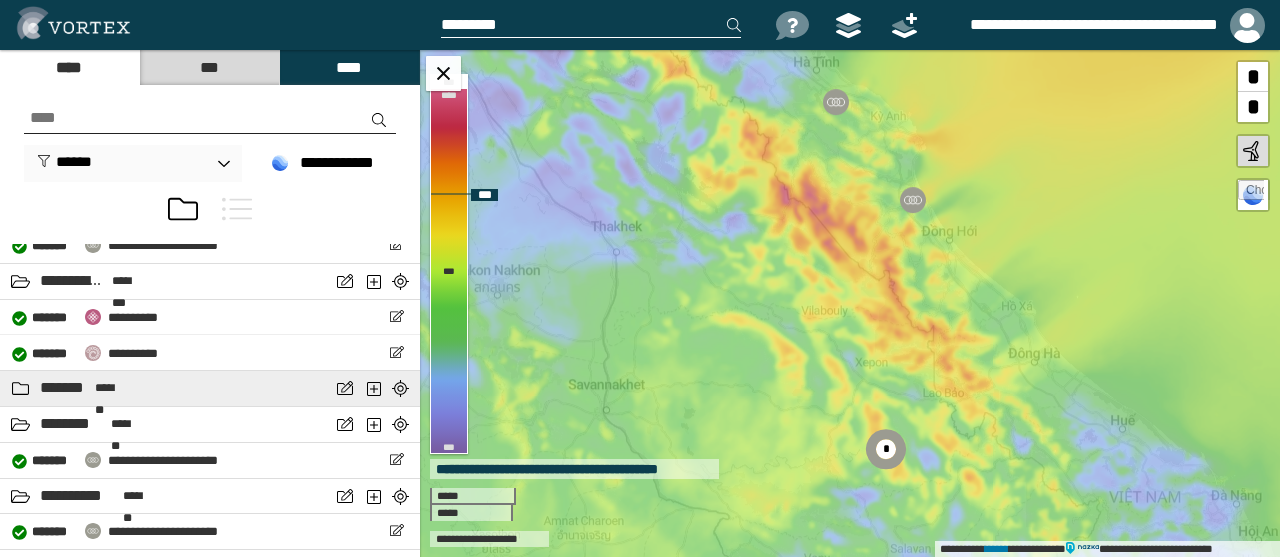 click on "*******" at bounding box center [65, 388] 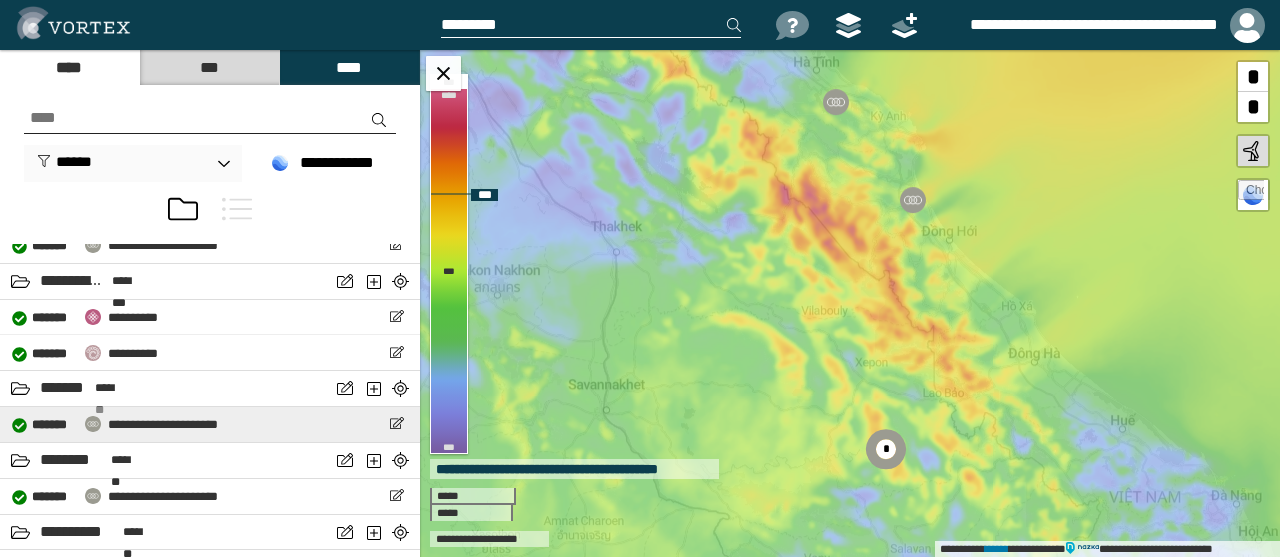click on "**********" at bounding box center [163, 424] 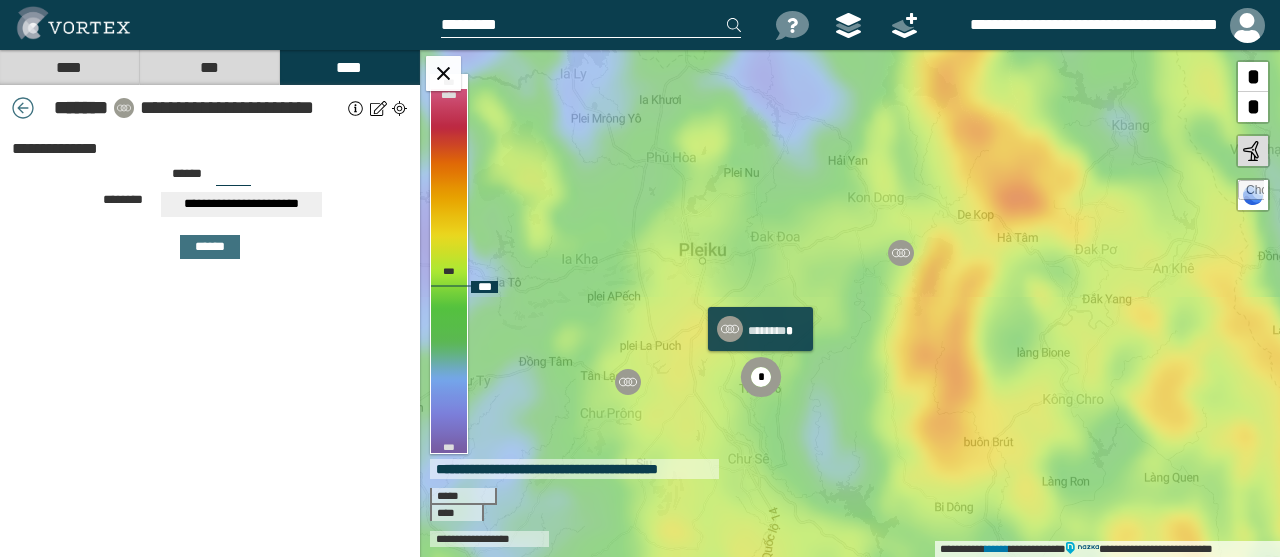 click 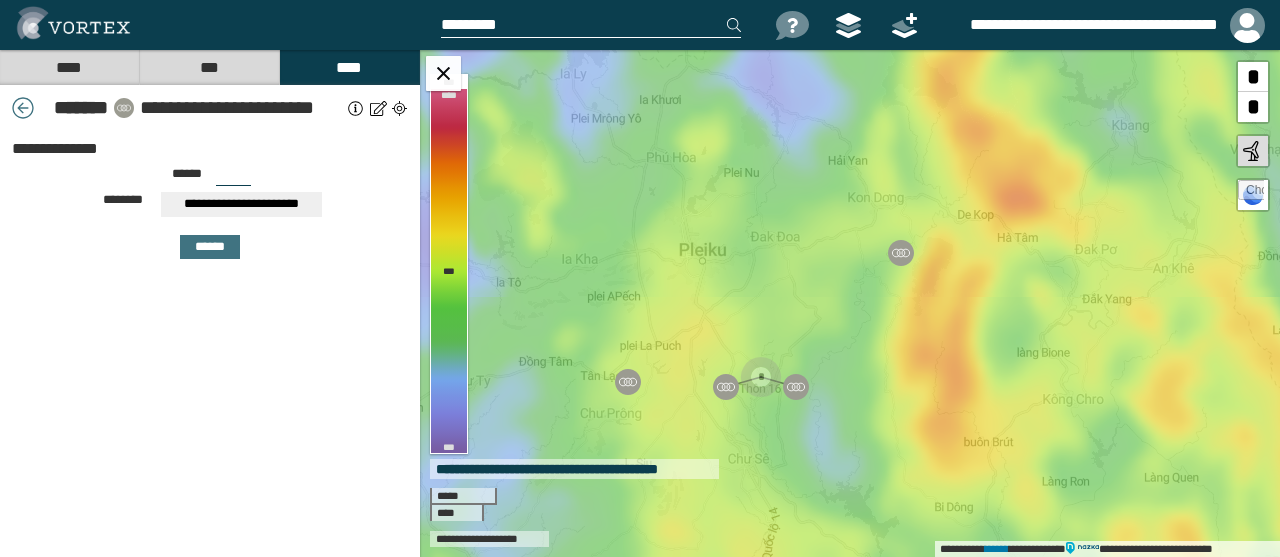 click on "****" at bounding box center [69, 67] 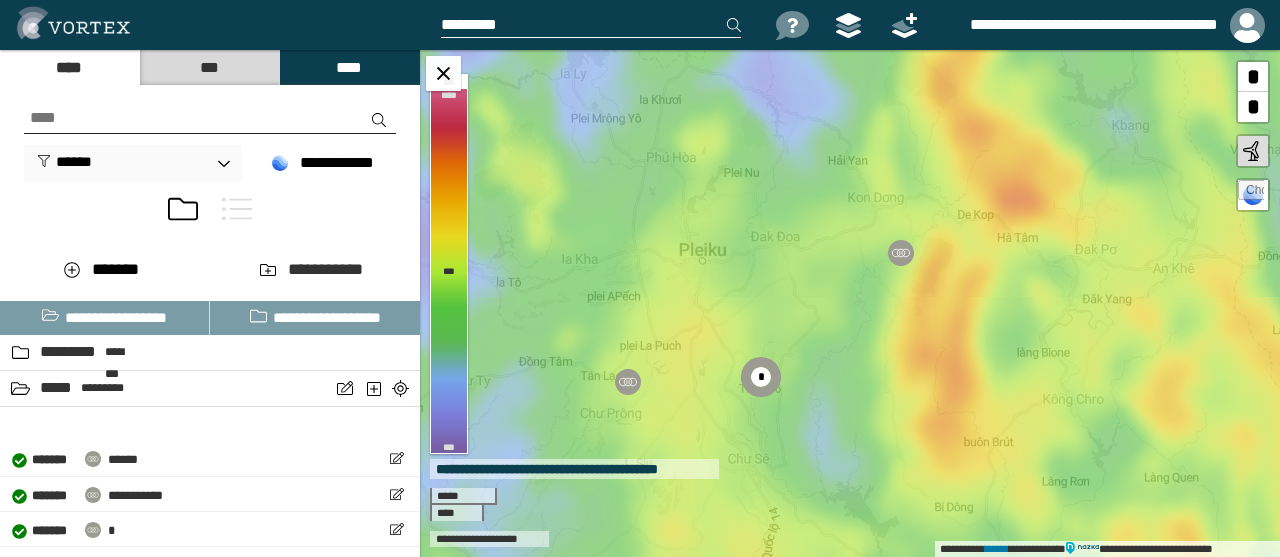 scroll, scrollTop: 166, scrollLeft: 0, axis: vertical 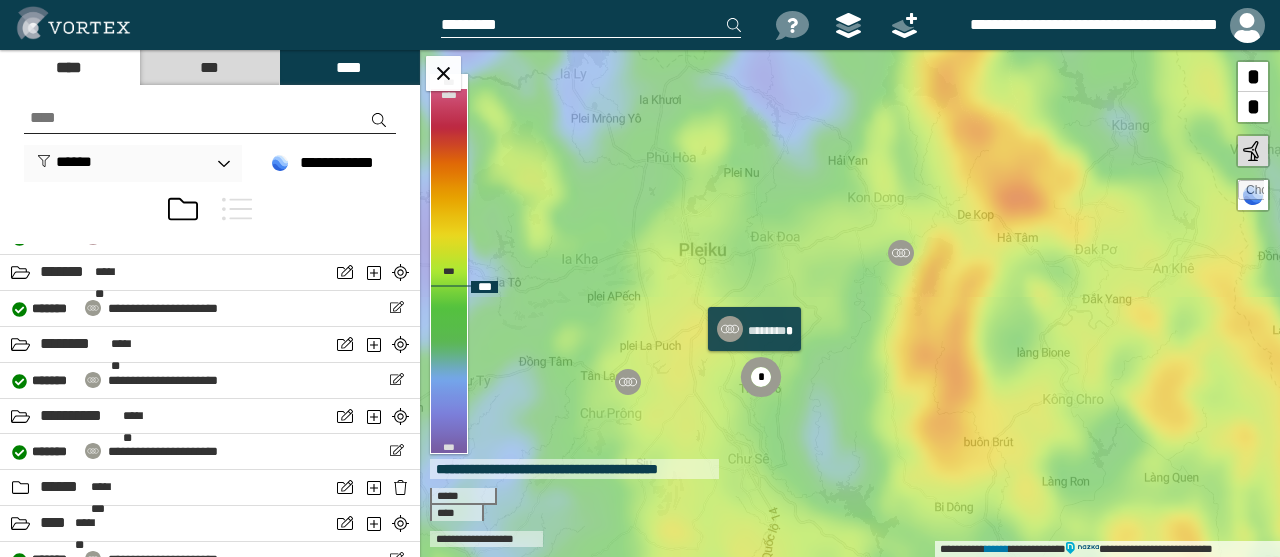click 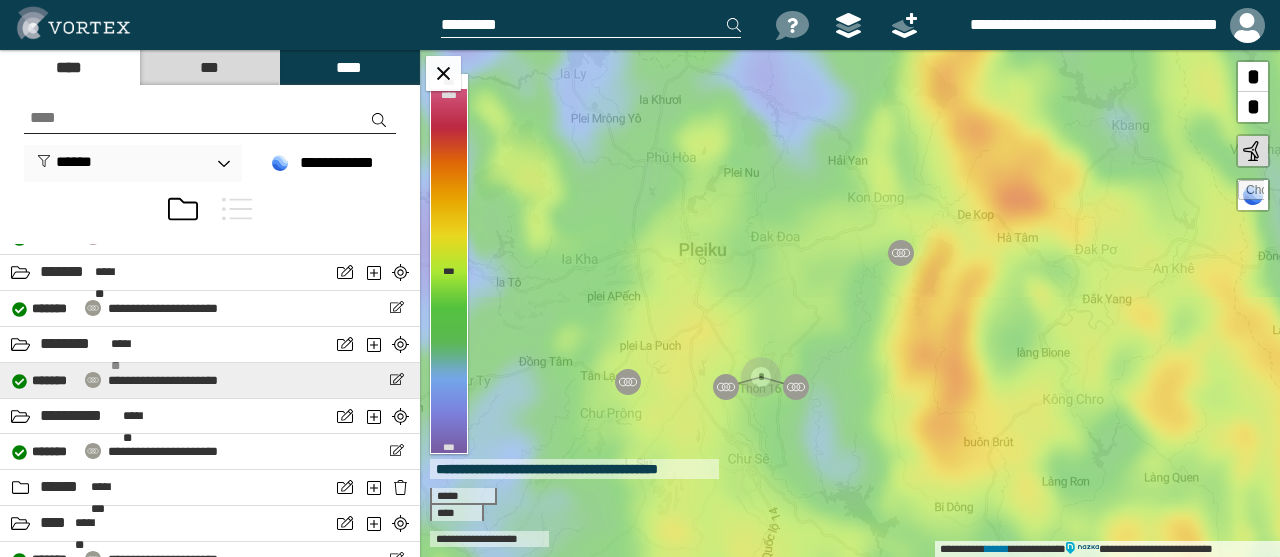 click on "**********" at bounding box center (163, 380) 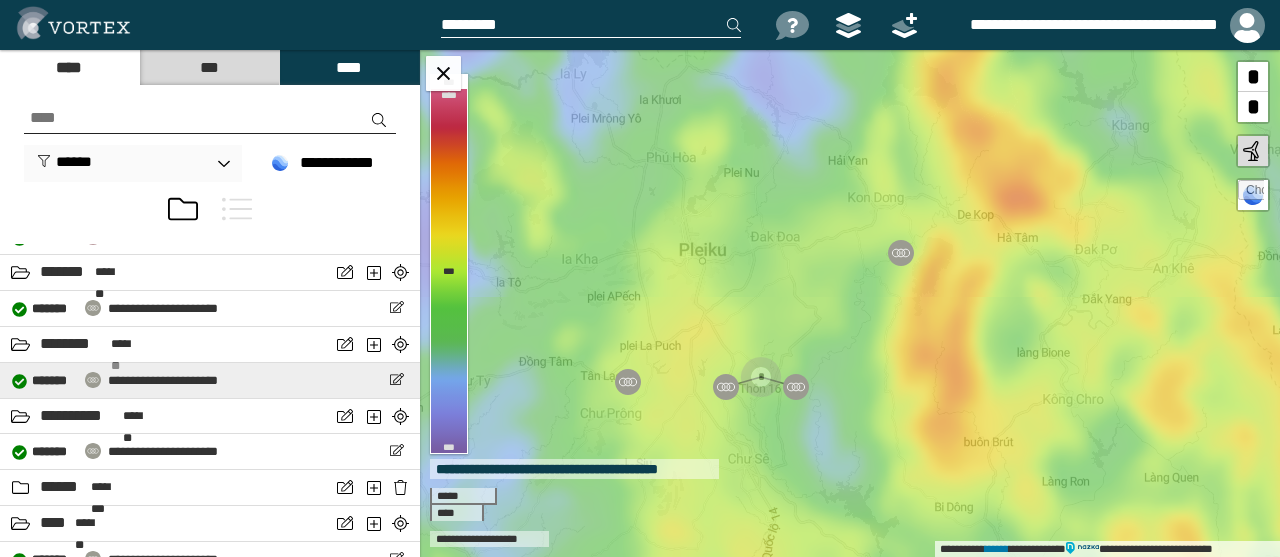 select on "*****" 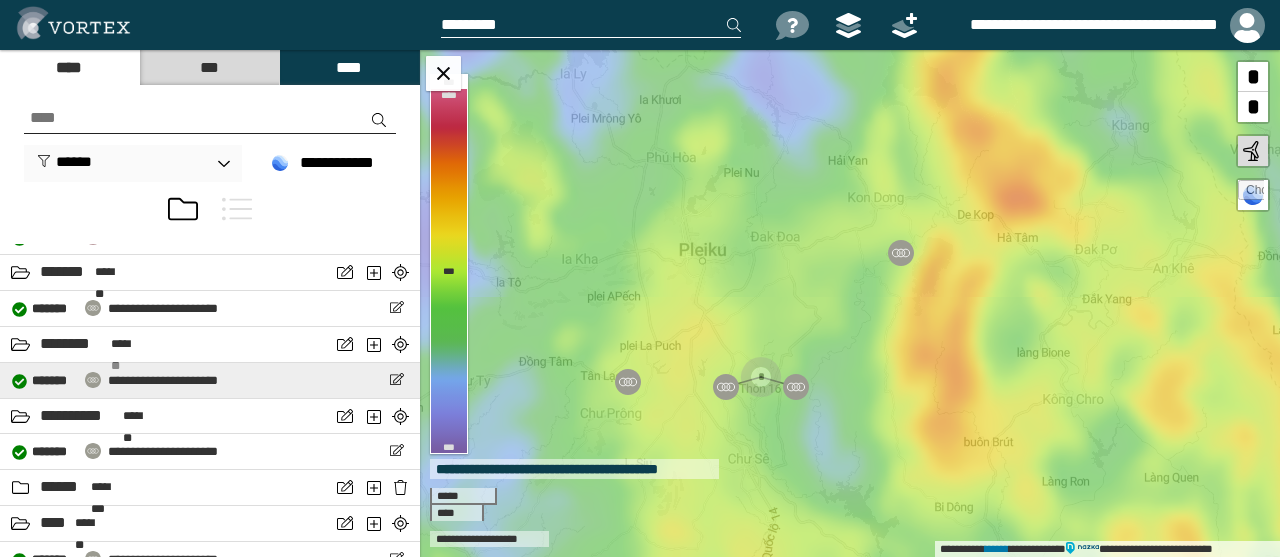 select on "**" 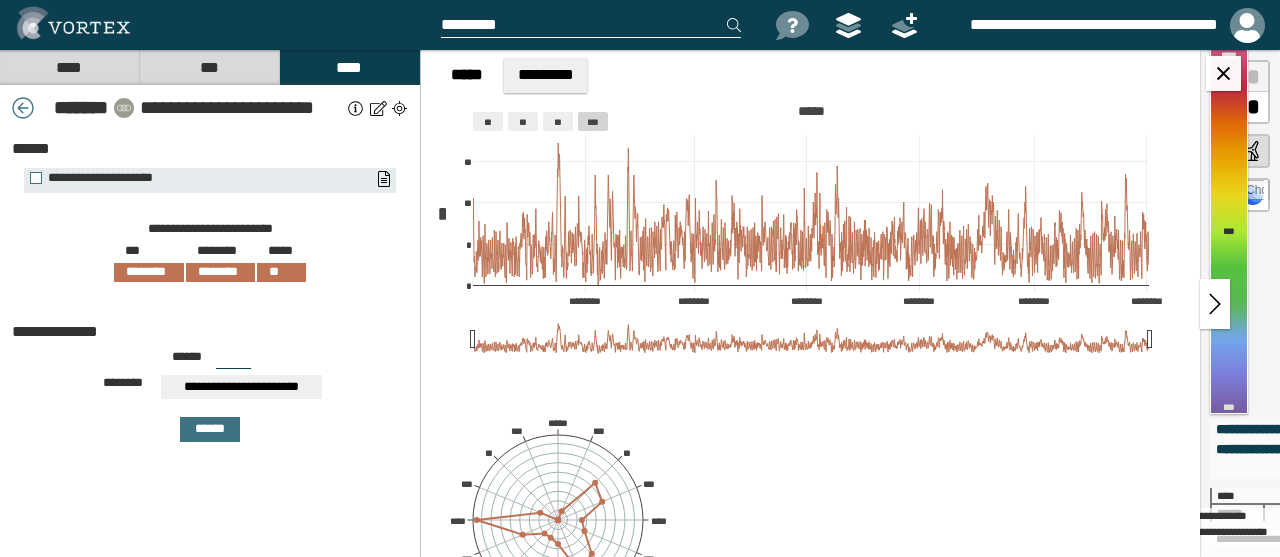 click on "**********" at bounding box center (241, 108) 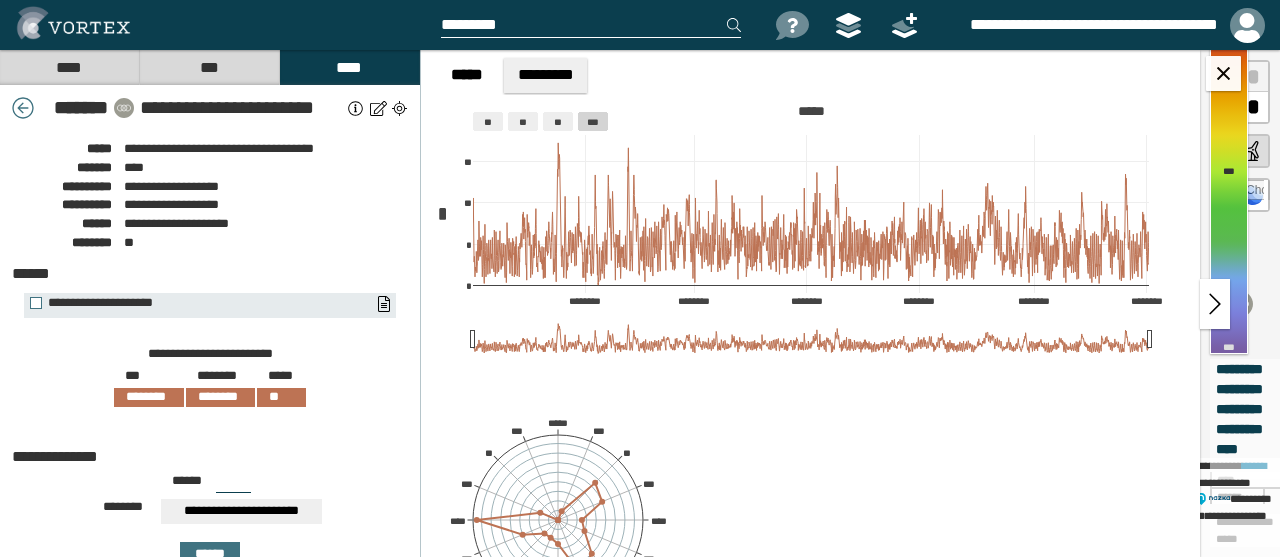click on "****" at bounding box center (69, 67) 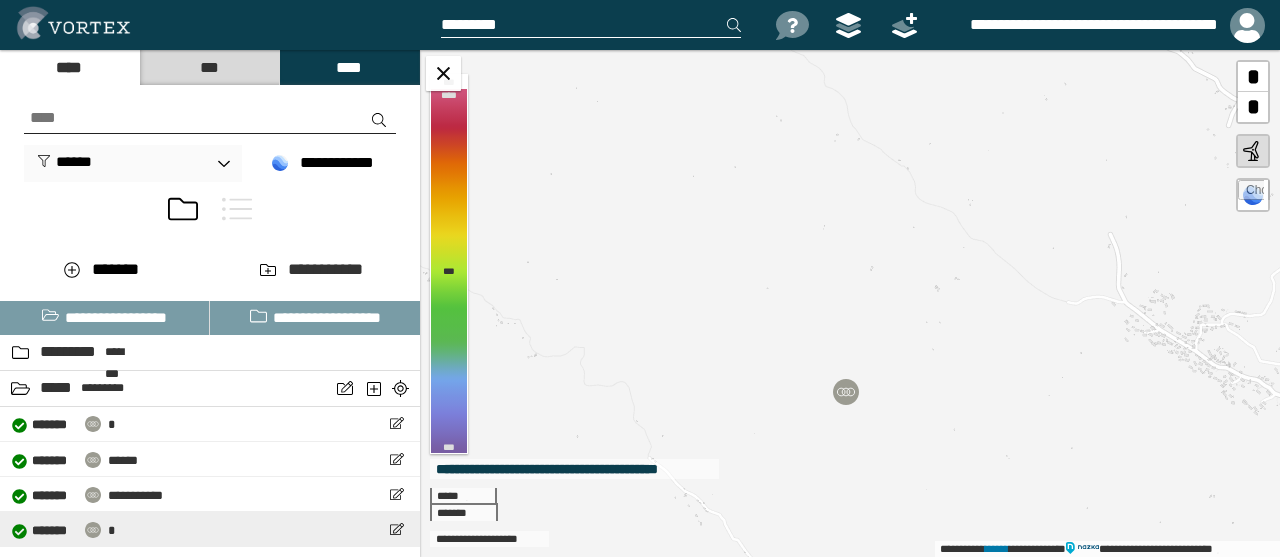 scroll, scrollTop: 166, scrollLeft: 0, axis: vertical 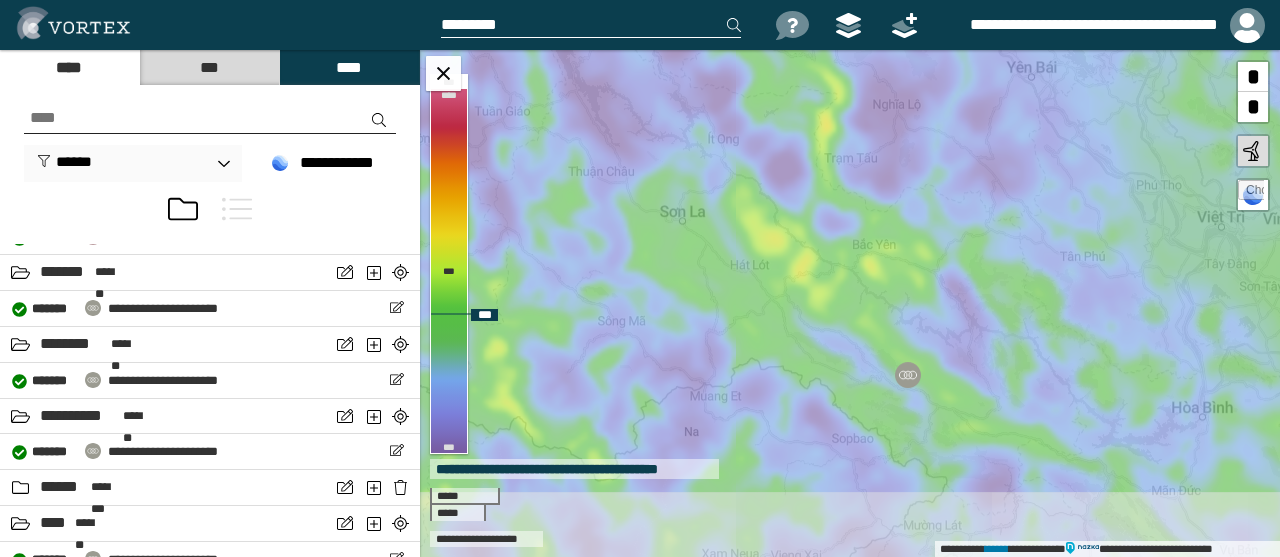 drag, startPoint x: 928, startPoint y: 482, endPoint x: 925, endPoint y: 341, distance: 141.0319 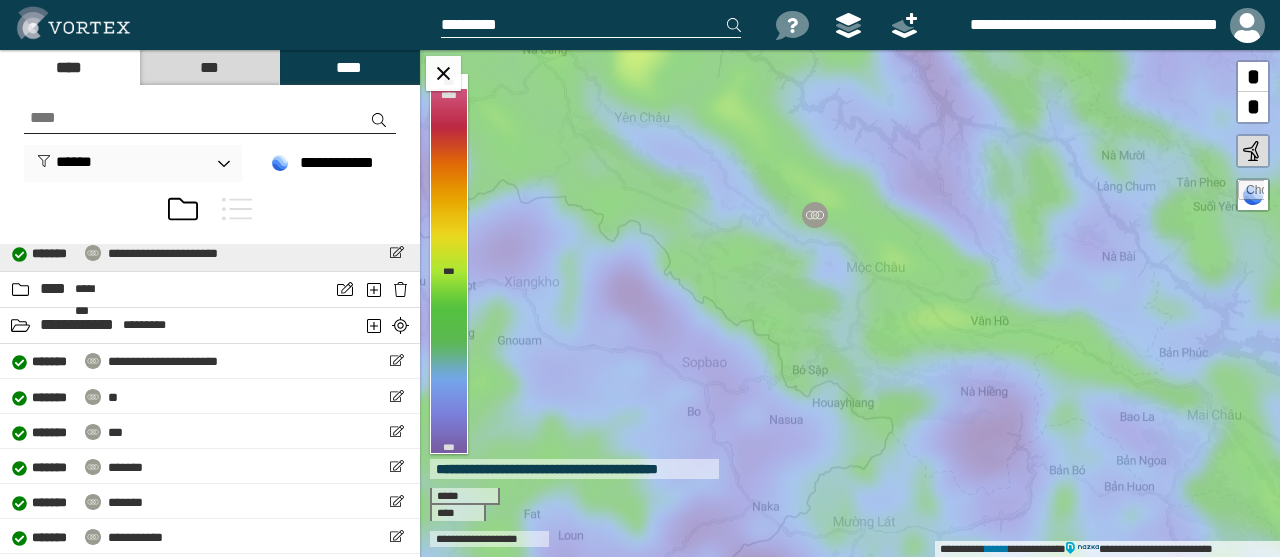 scroll, scrollTop: 1005, scrollLeft: 0, axis: vertical 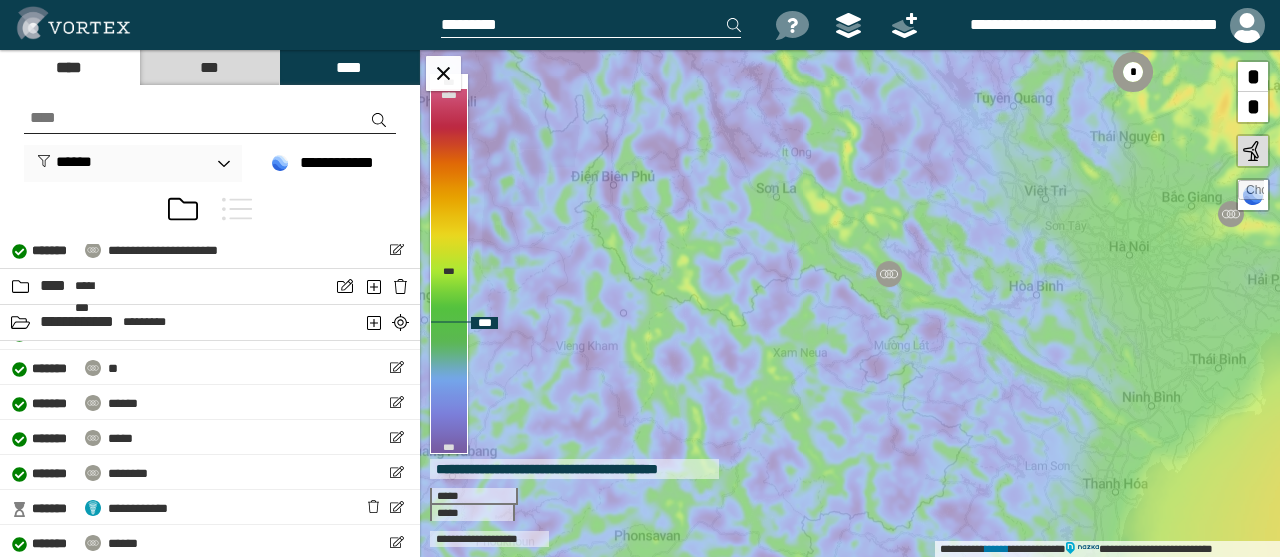 drag, startPoint x: 957, startPoint y: 415, endPoint x: 767, endPoint y: 289, distance: 227.98245 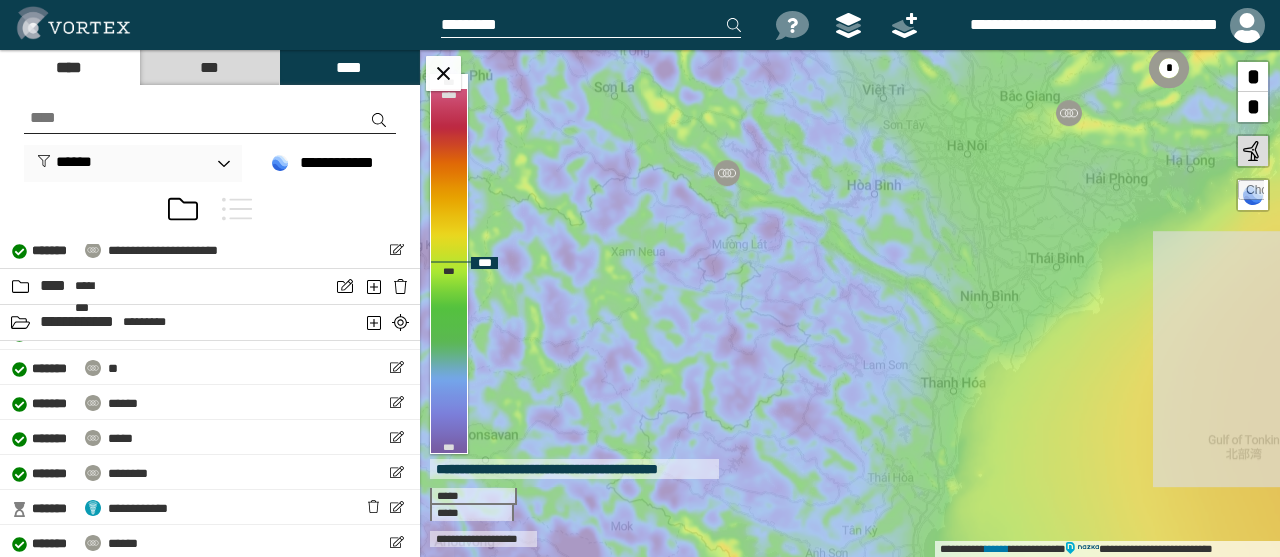 drag, startPoint x: 1059, startPoint y: 361, endPoint x: 931, endPoint y: 277, distance: 153.10127 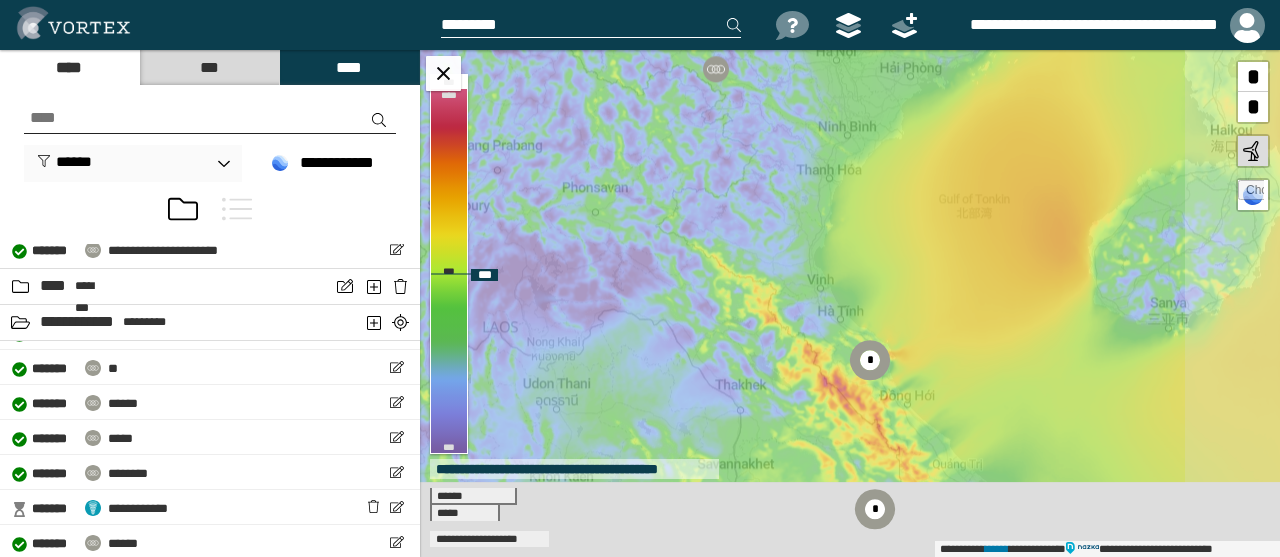 drag, startPoint x: 883, startPoint y: 315, endPoint x: 851, endPoint y: 205, distance: 114.56003 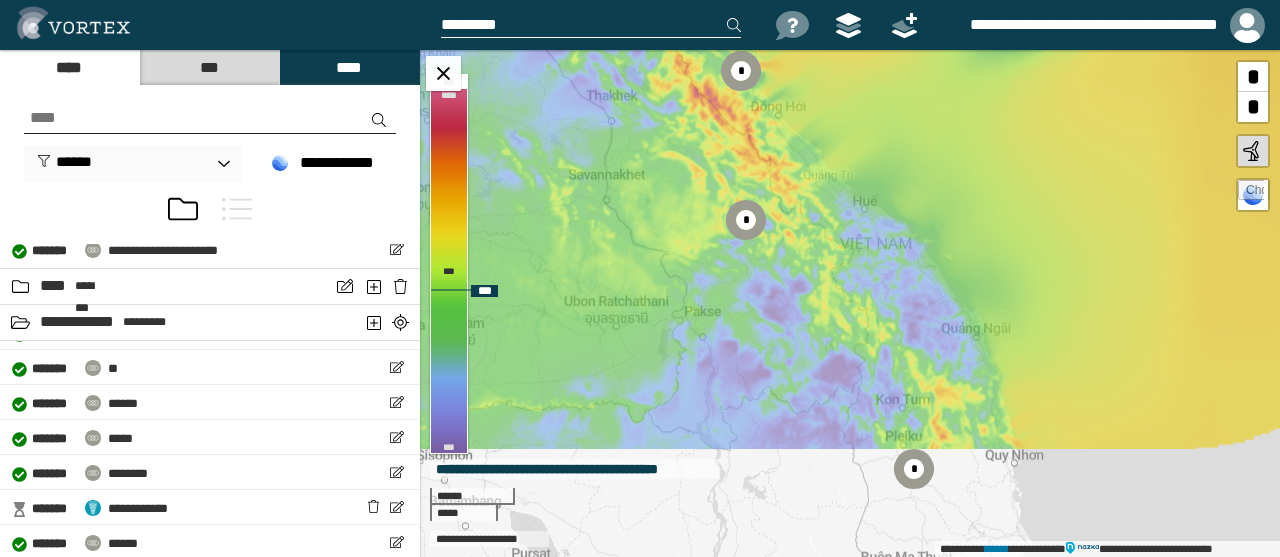 drag, startPoint x: 997, startPoint y: 390, endPoint x: 901, endPoint y: 214, distance: 200.47943 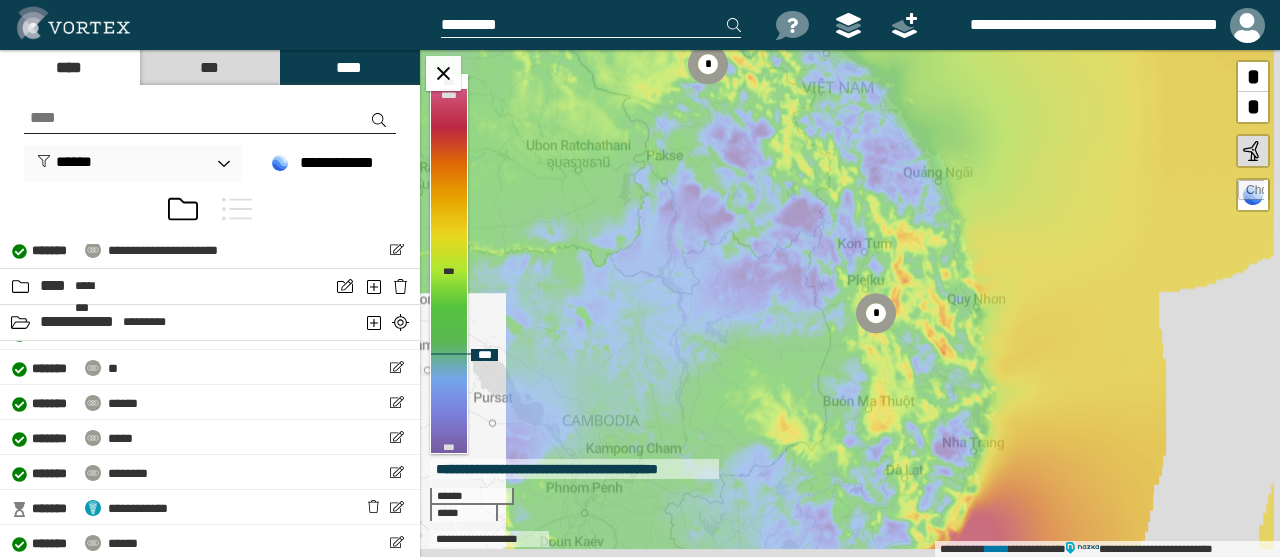 drag, startPoint x: 971, startPoint y: 380, endPoint x: 925, endPoint y: 103, distance: 280.79352 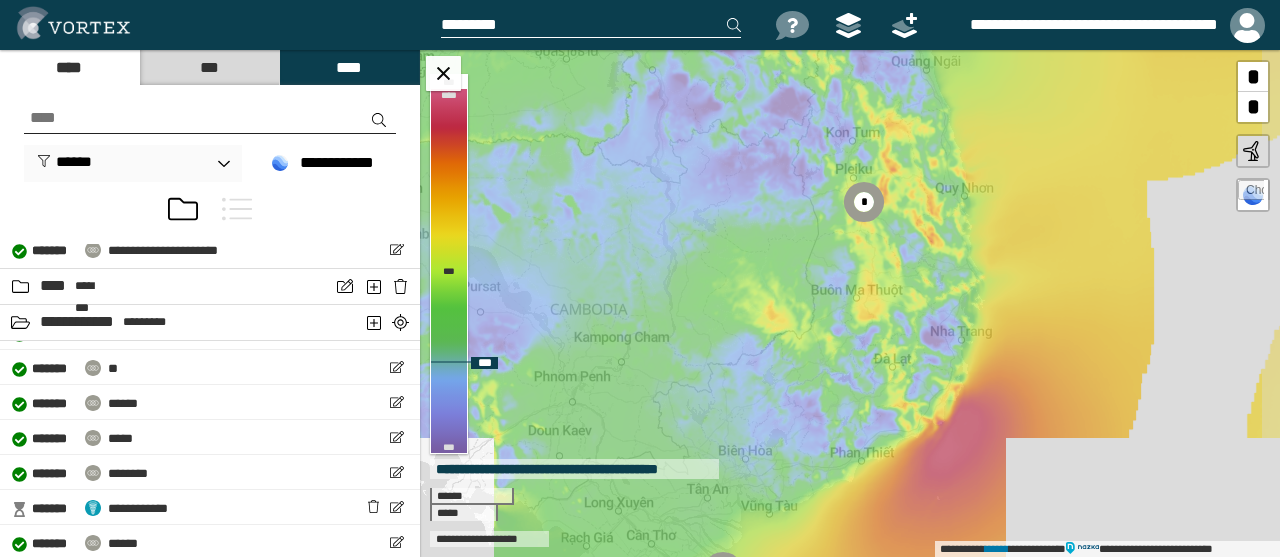 drag, startPoint x: 931, startPoint y: 315, endPoint x: 919, endPoint y: 133, distance: 182.39517 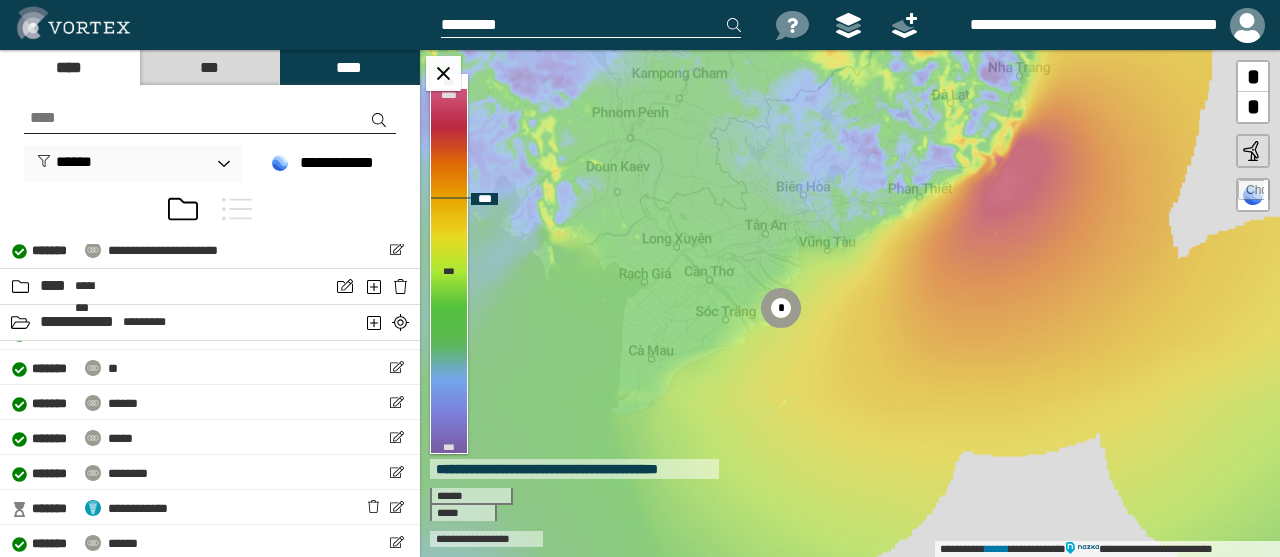 drag, startPoint x: 823, startPoint y: 383, endPoint x: 903, endPoint y: 357, distance: 84.118965 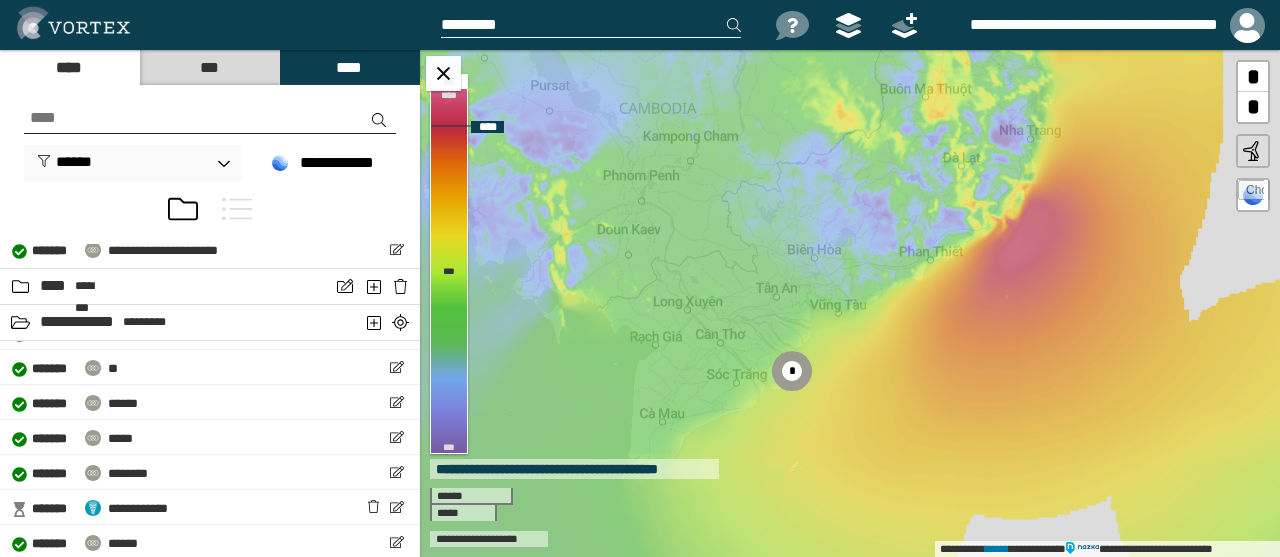 drag, startPoint x: 1034, startPoint y: 219, endPoint x: 951, endPoint y: 385, distance: 185.59364 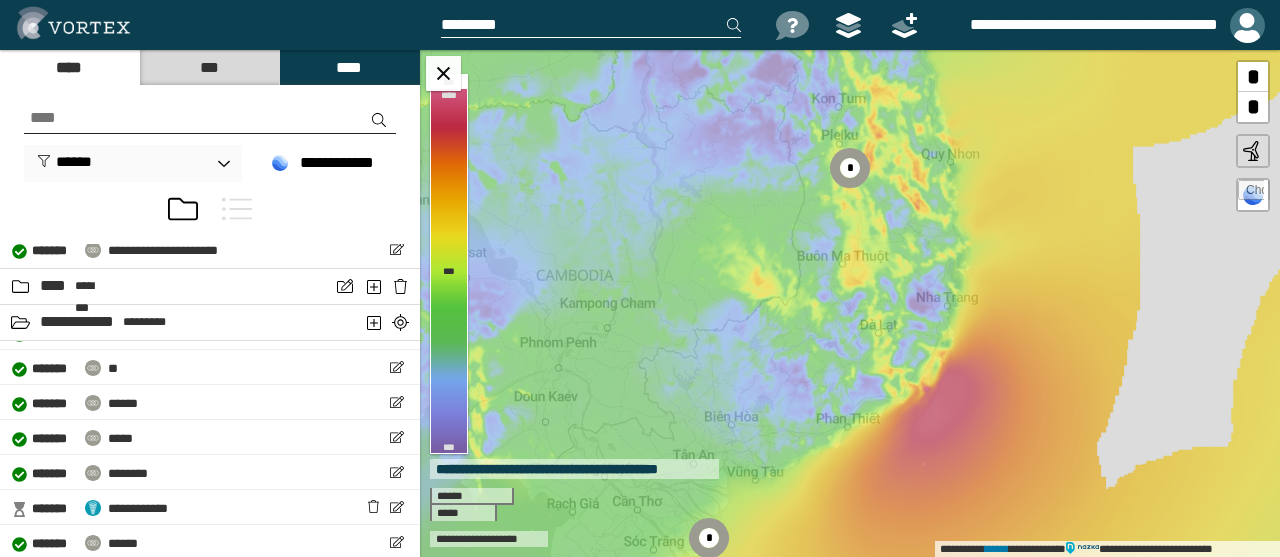 click at bounding box center [1247, 25] 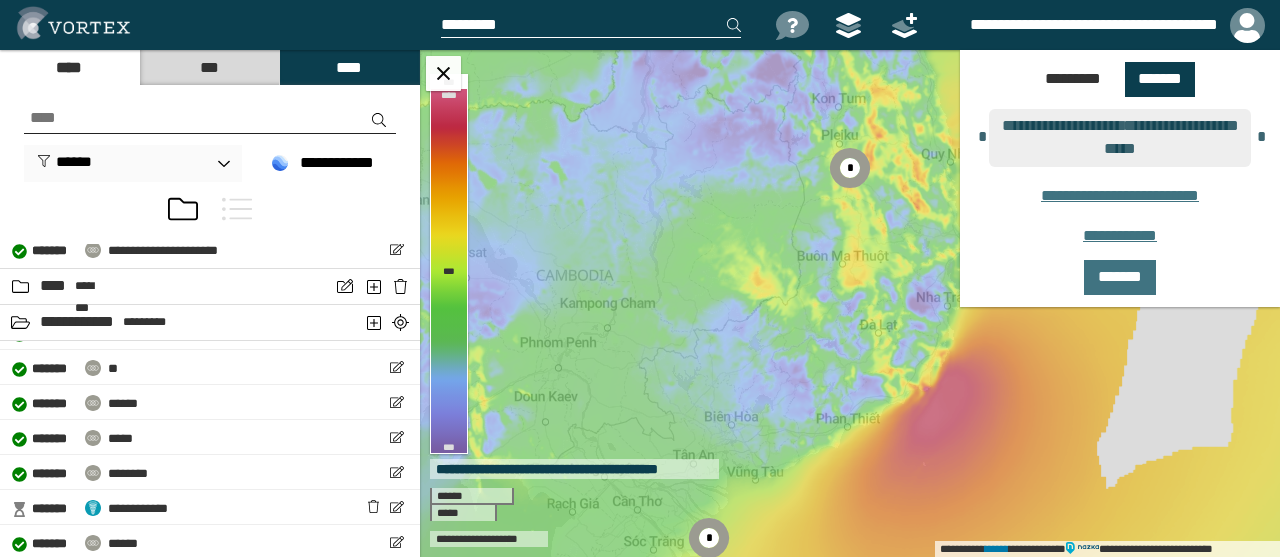drag, startPoint x: 1133, startPoint y: 119, endPoint x: 1153, endPoint y: 122, distance: 20.22375 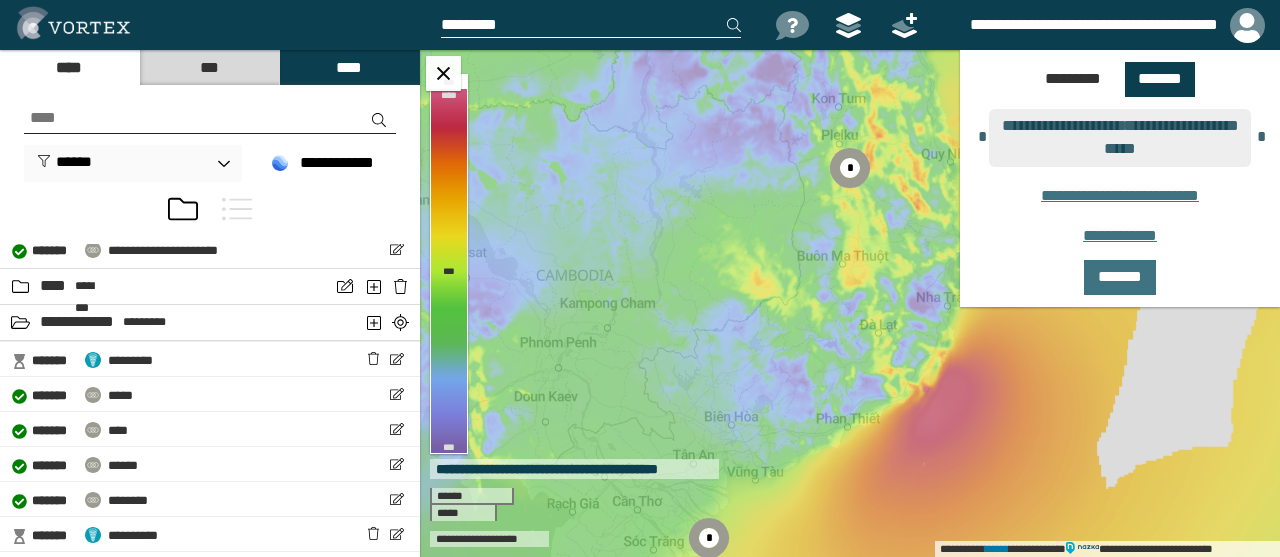 scroll, scrollTop: 0, scrollLeft: 0, axis: both 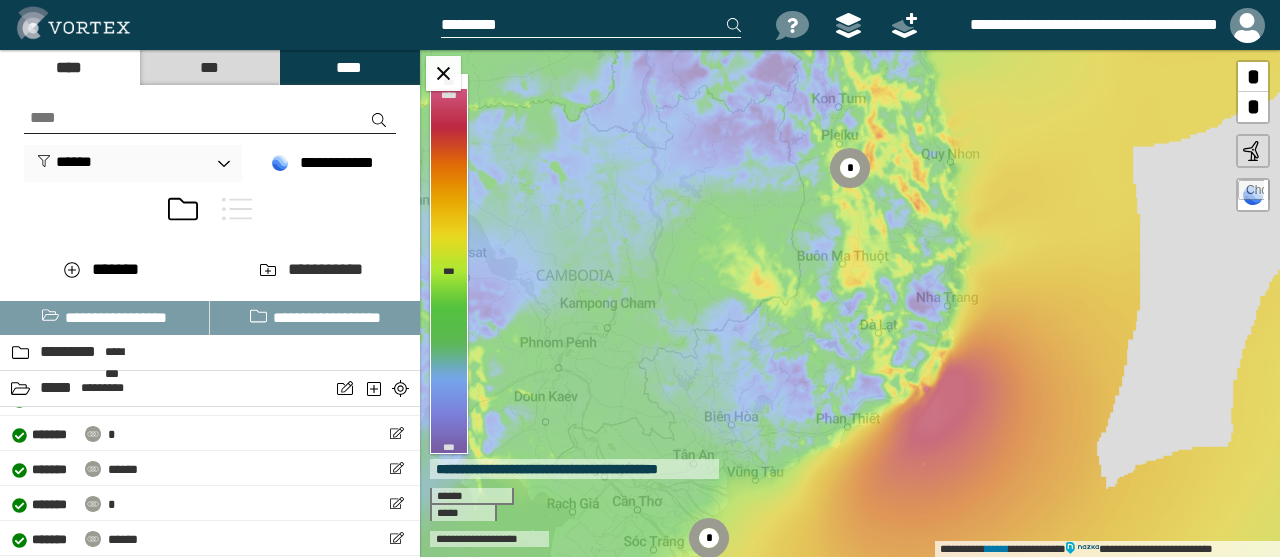 click at bounding box center (183, 209) 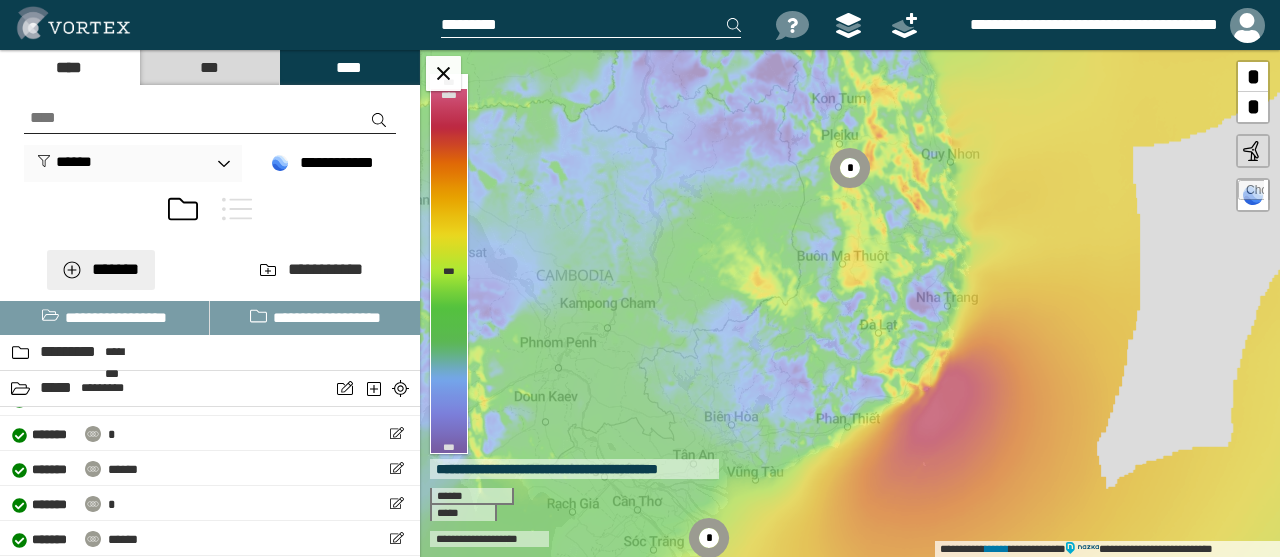 click on "*******" at bounding box center [101, 270] 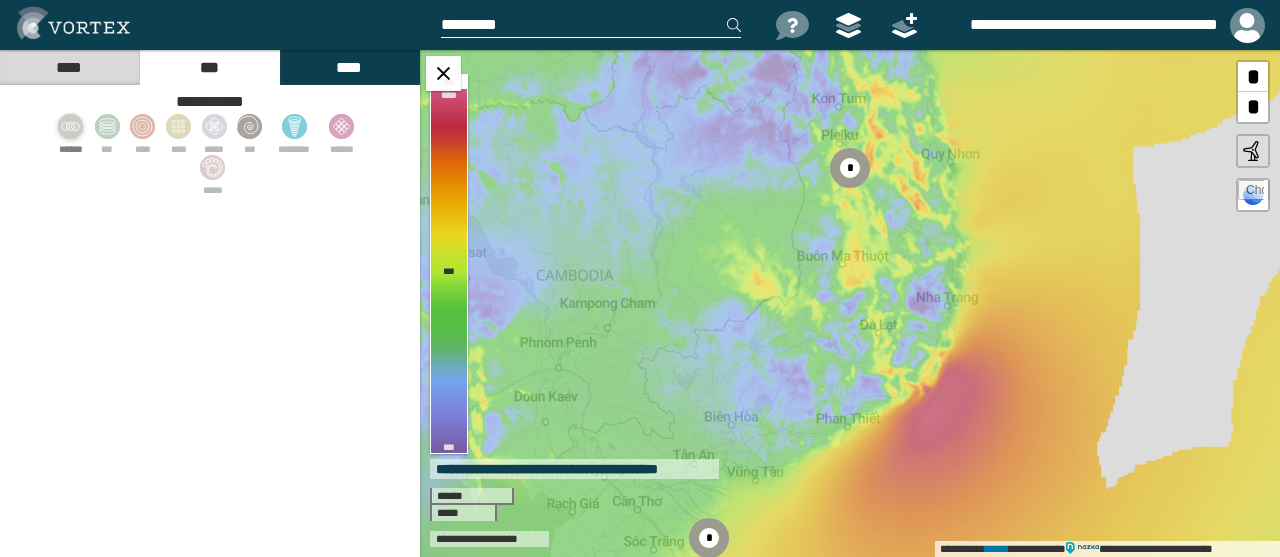 click 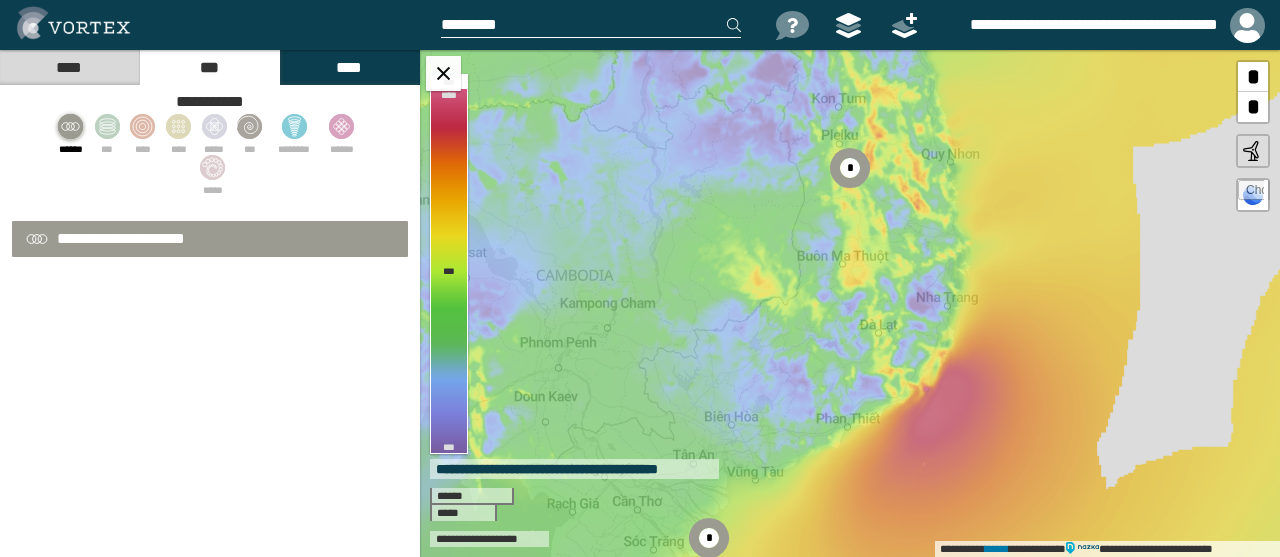 select on "**" 